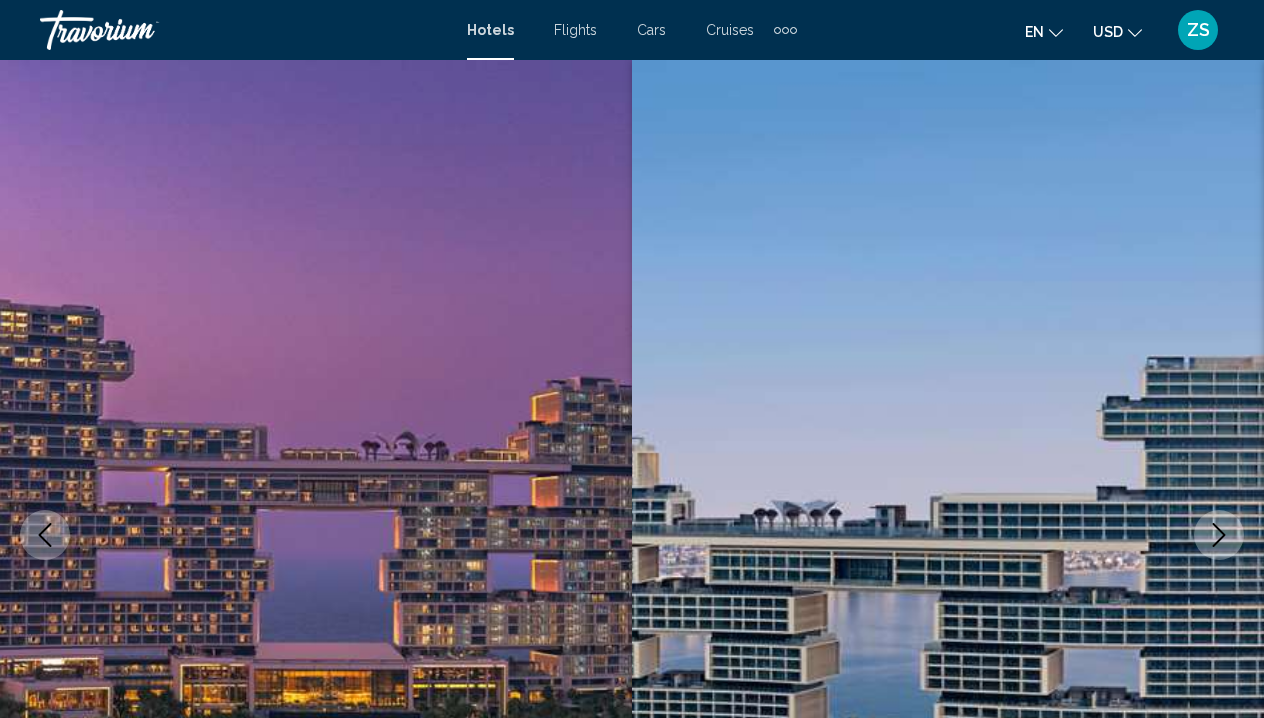 scroll, scrollTop: 13166, scrollLeft: 0, axis: vertical 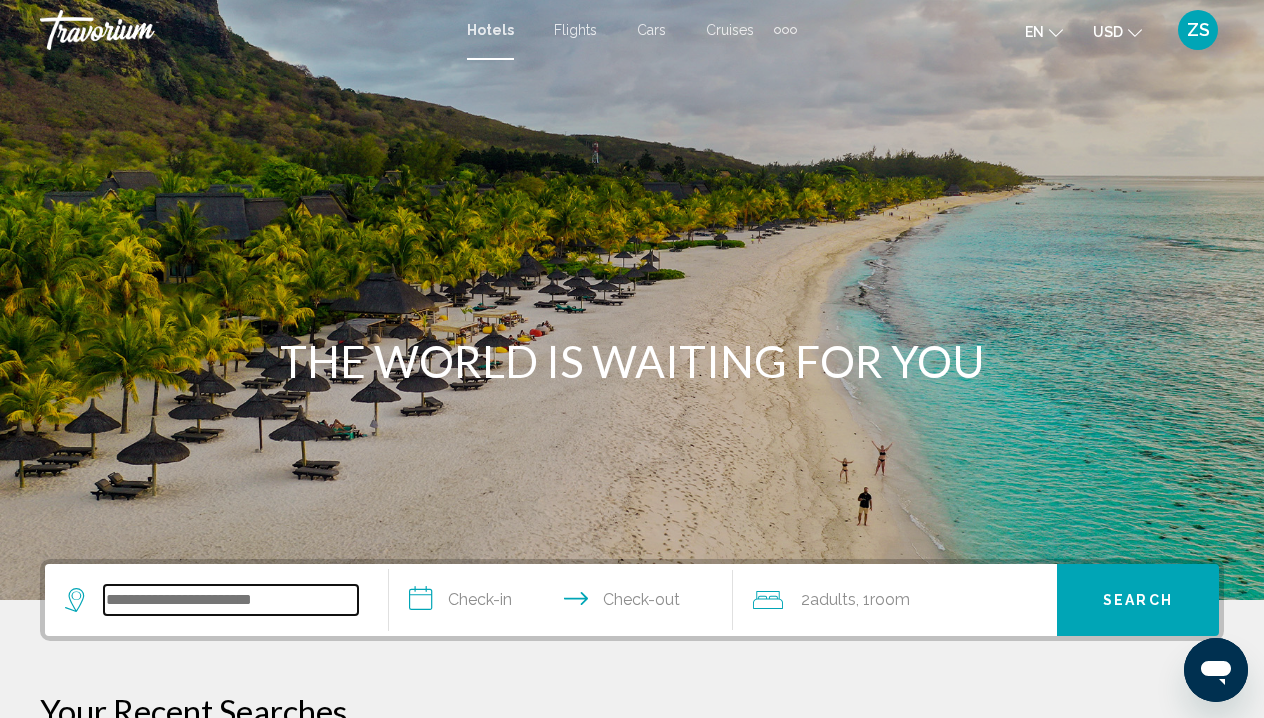 click at bounding box center [231, 600] 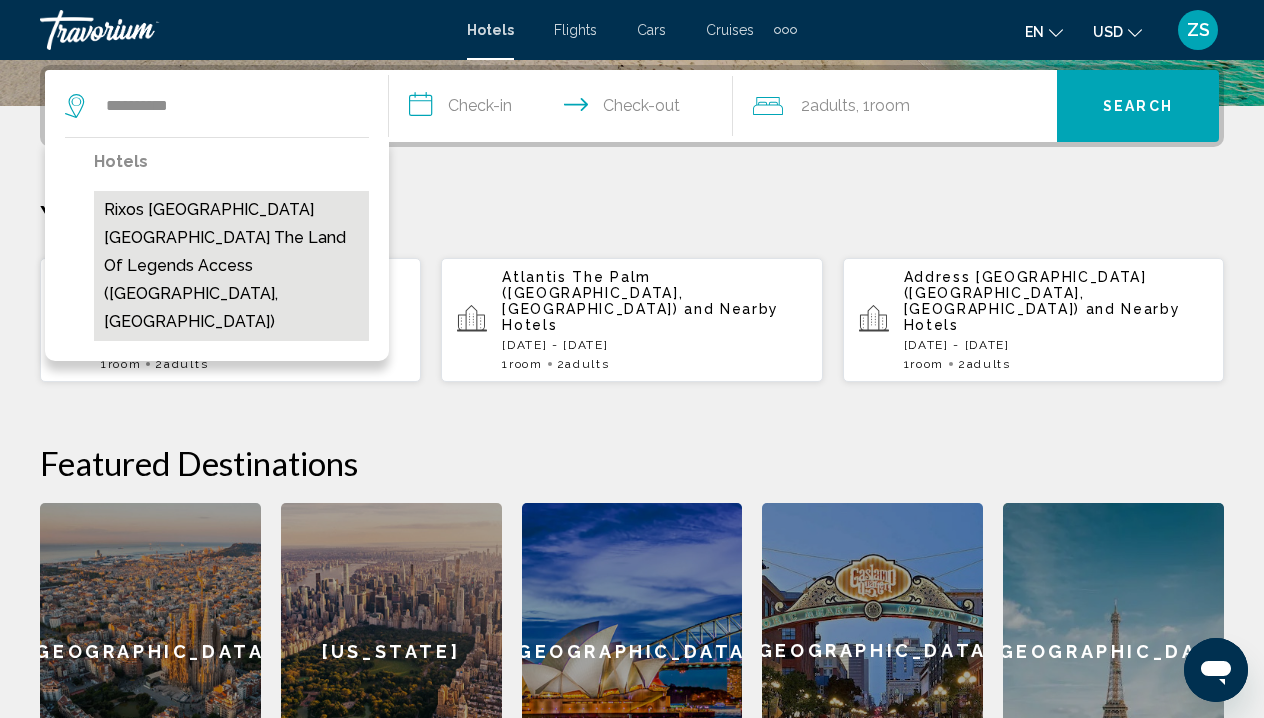 click on "Rixos [GEOGRAPHIC_DATA] [GEOGRAPHIC_DATA] The Land Of Legends Access ([GEOGRAPHIC_DATA], [GEOGRAPHIC_DATA])" at bounding box center (231, 266) 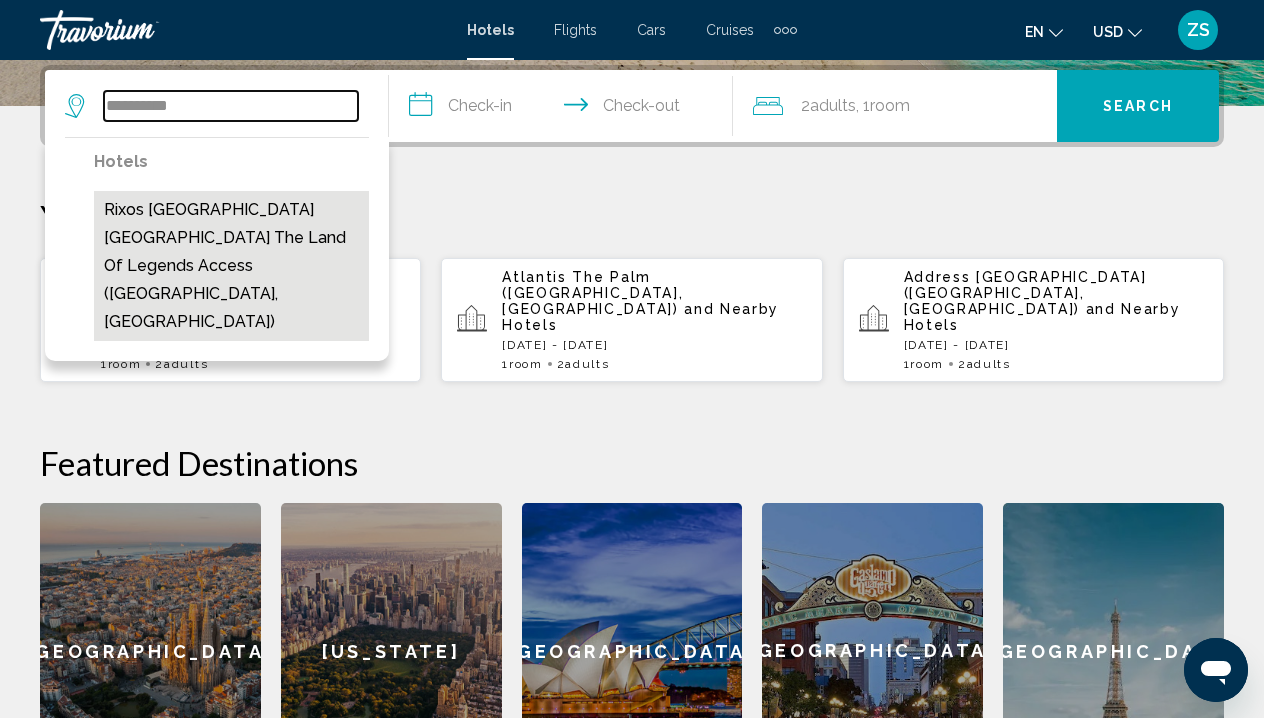 type on "**********" 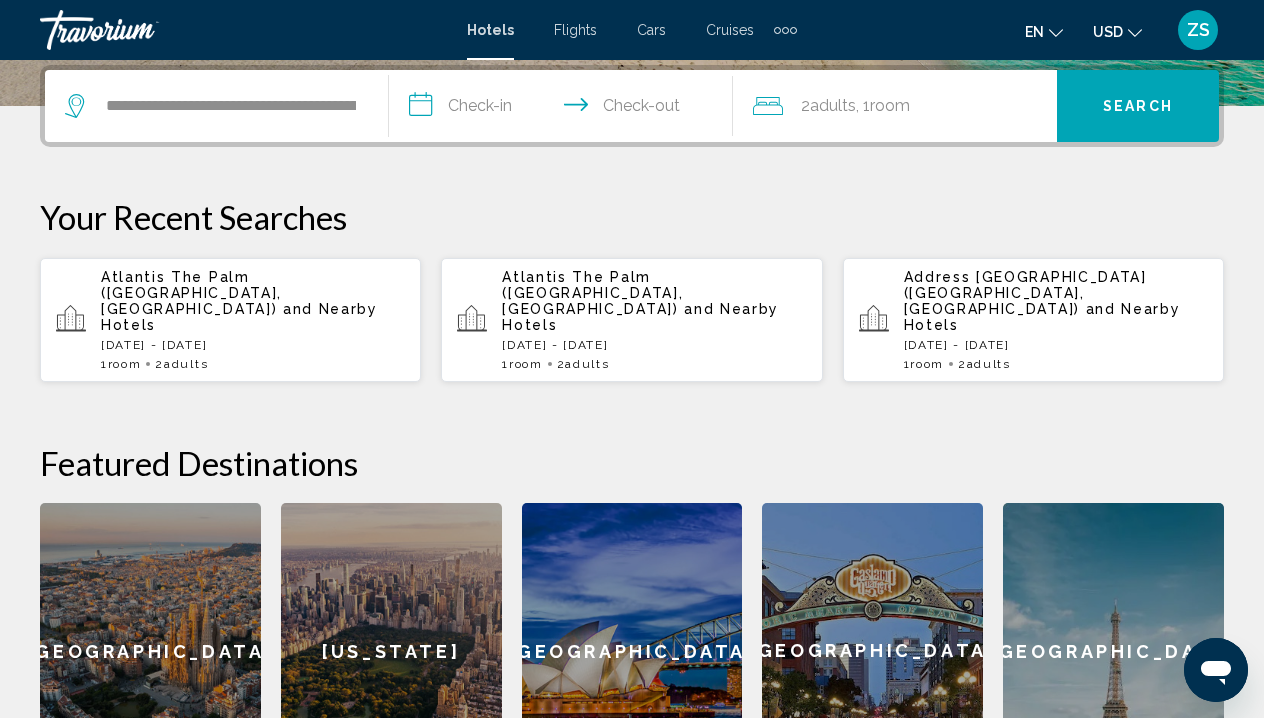 click on "**********" at bounding box center [565, 109] 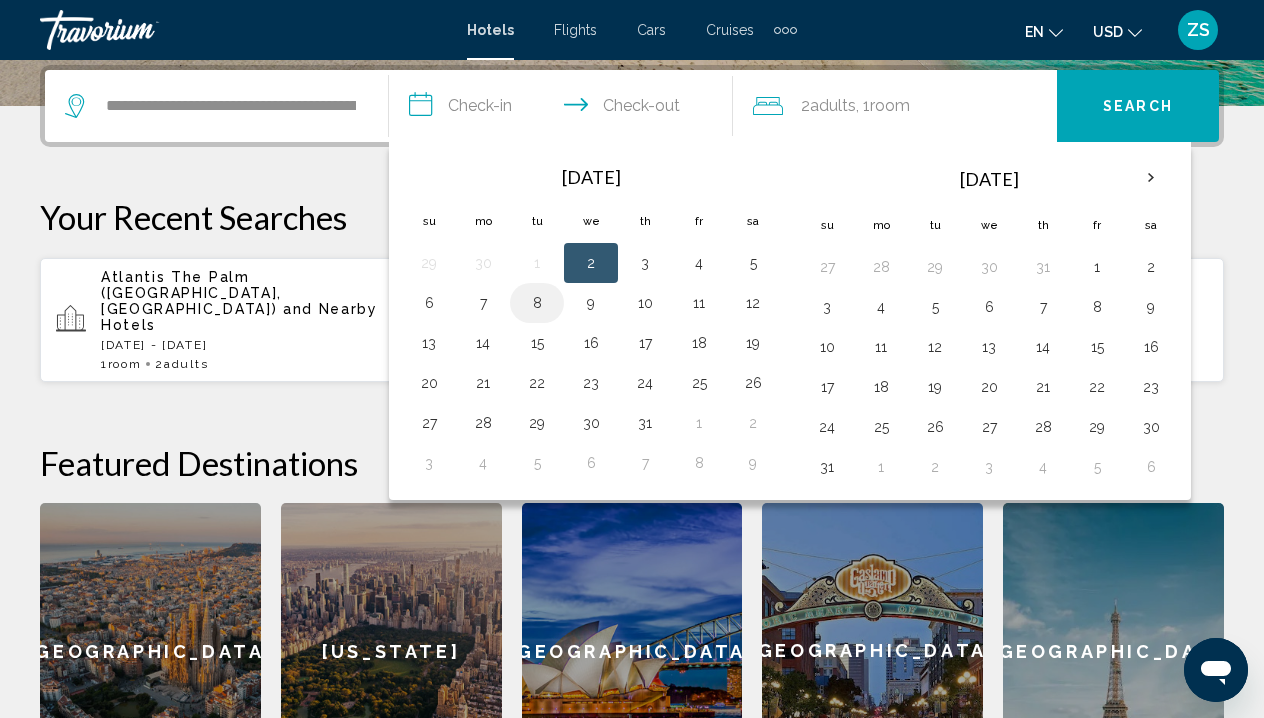 click on "8" at bounding box center [537, 303] 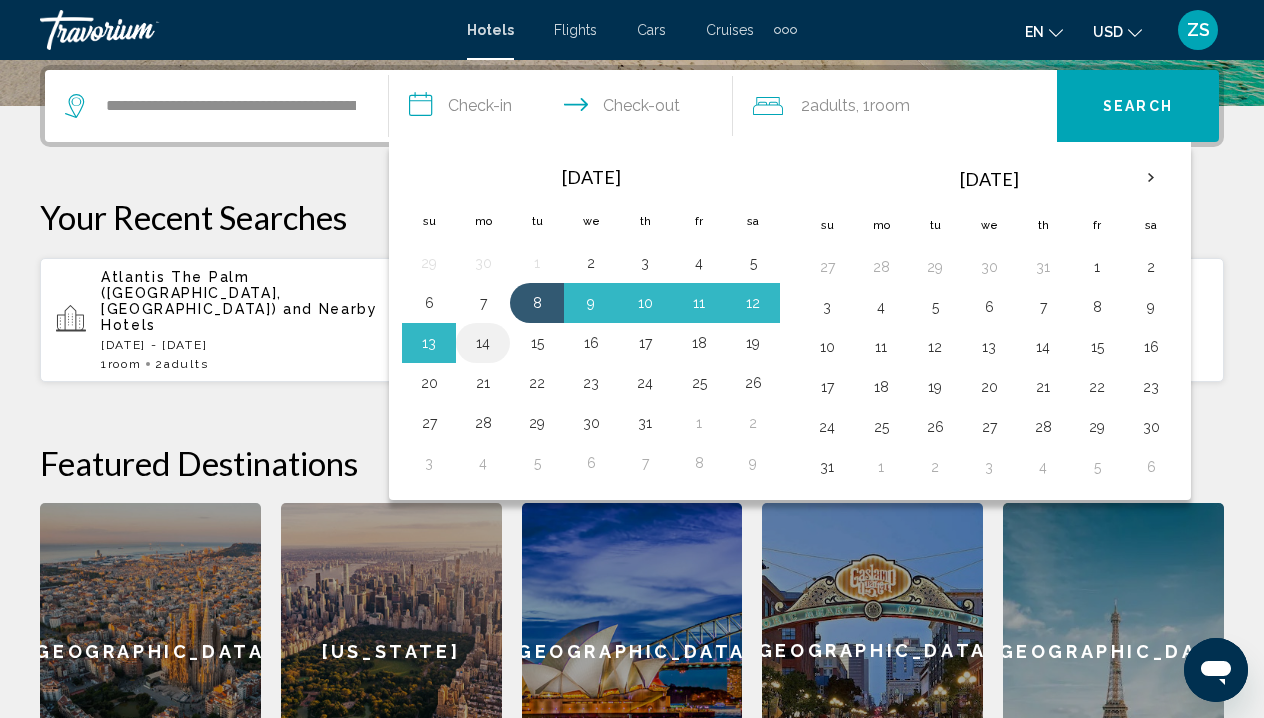 click on "14" at bounding box center (483, 343) 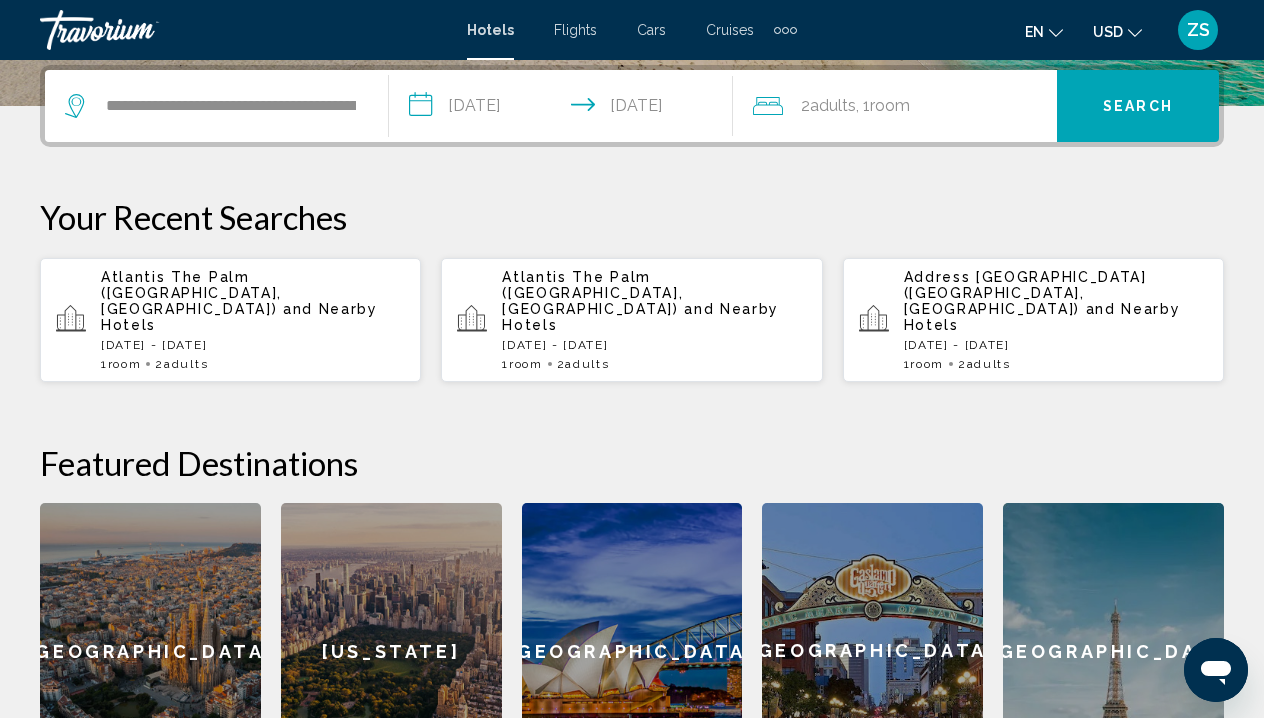 click on "Search" at bounding box center [1138, 107] 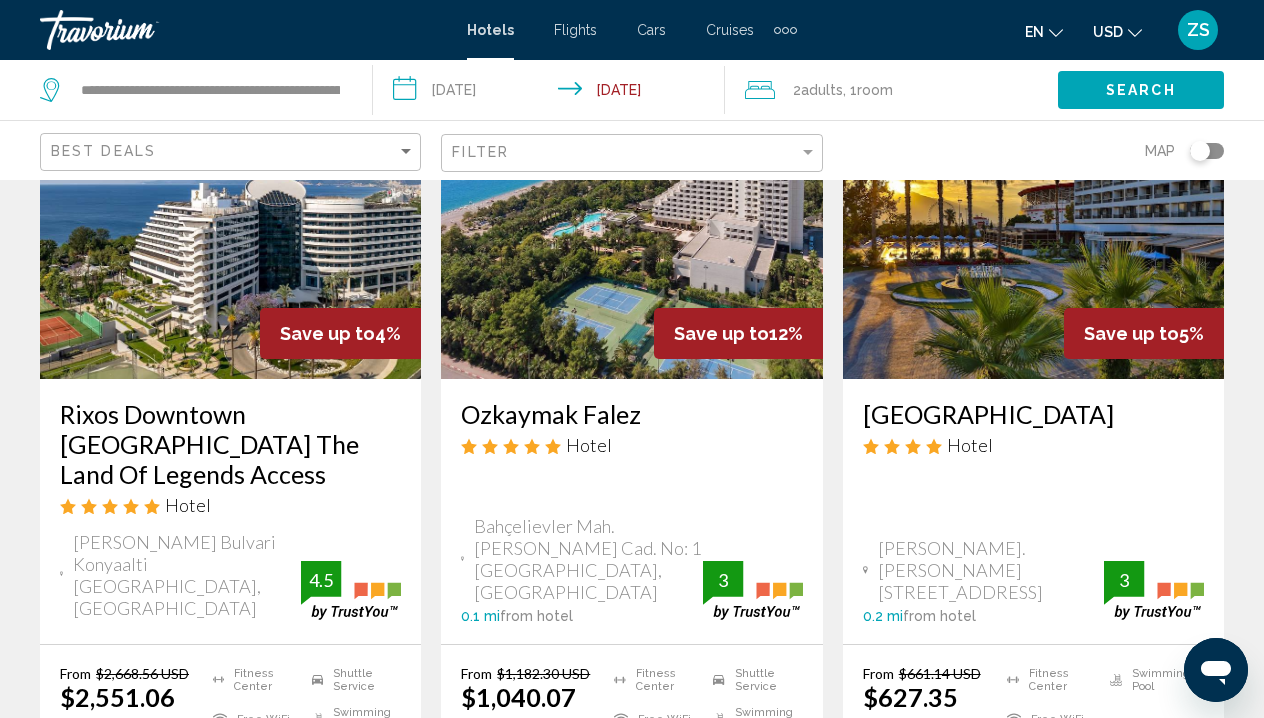 scroll, scrollTop: 185, scrollLeft: 0, axis: vertical 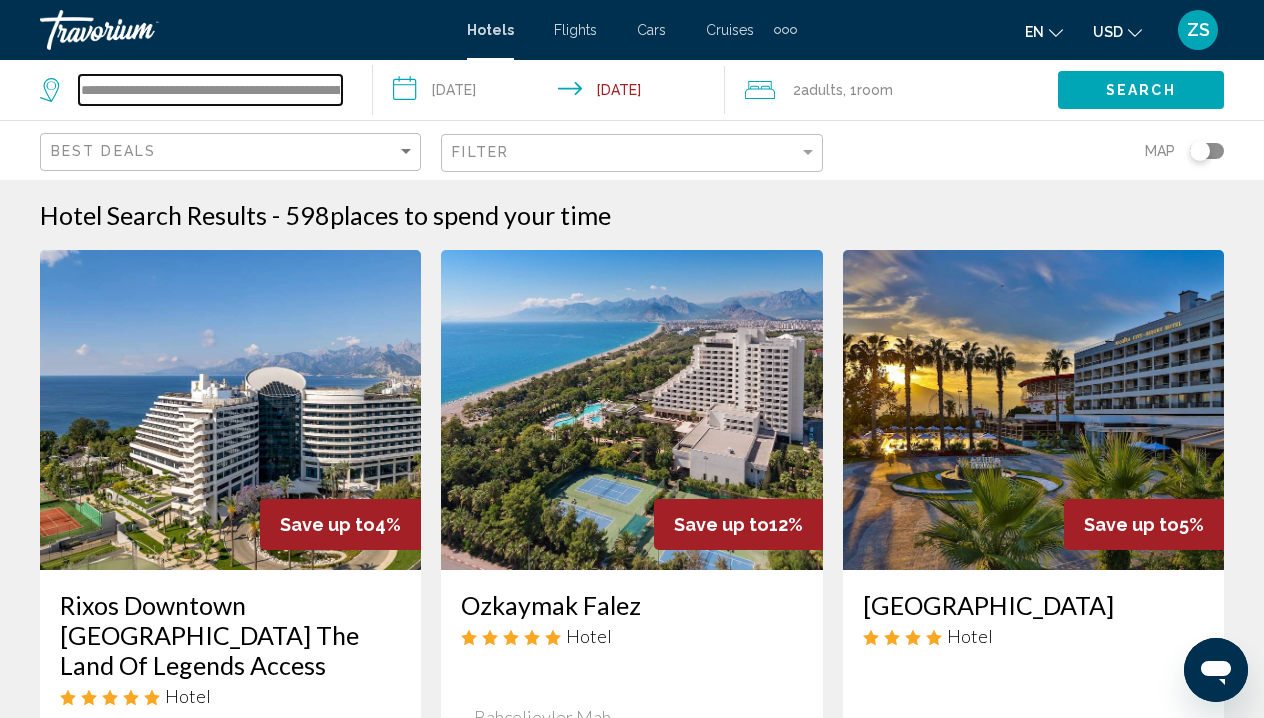 click on "**********" at bounding box center (210, 90) 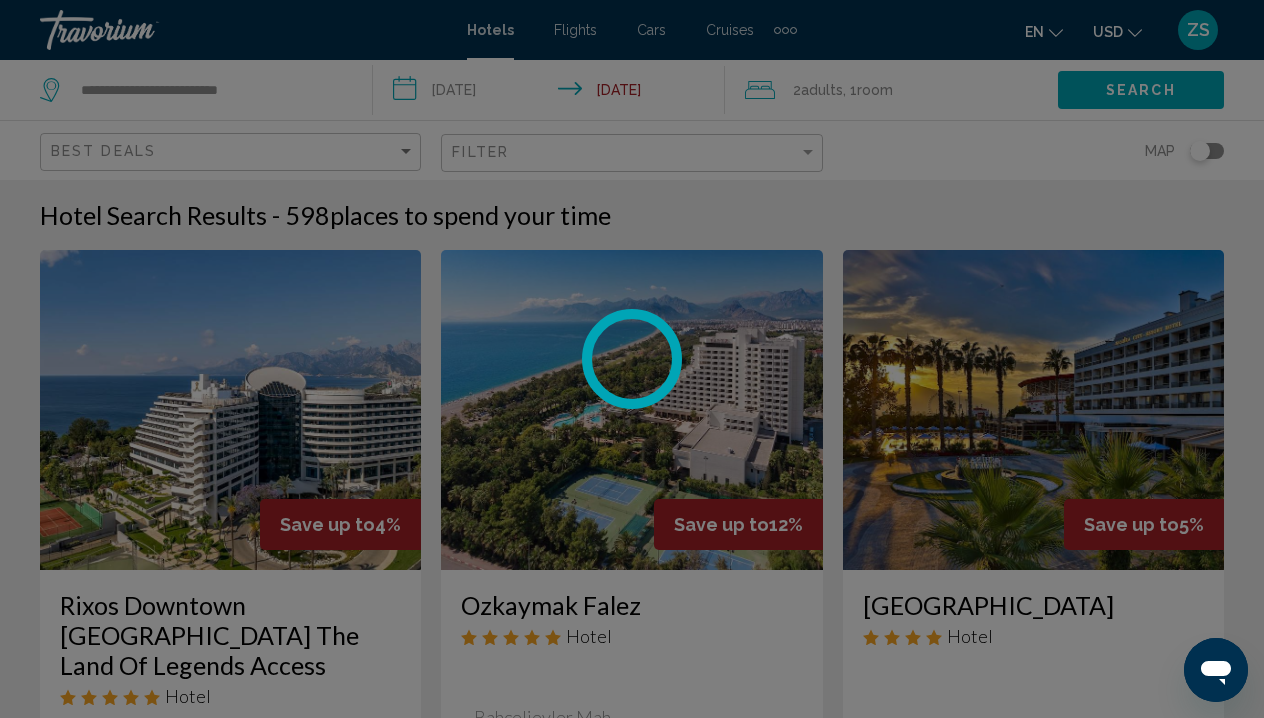 click at bounding box center (632, 359) 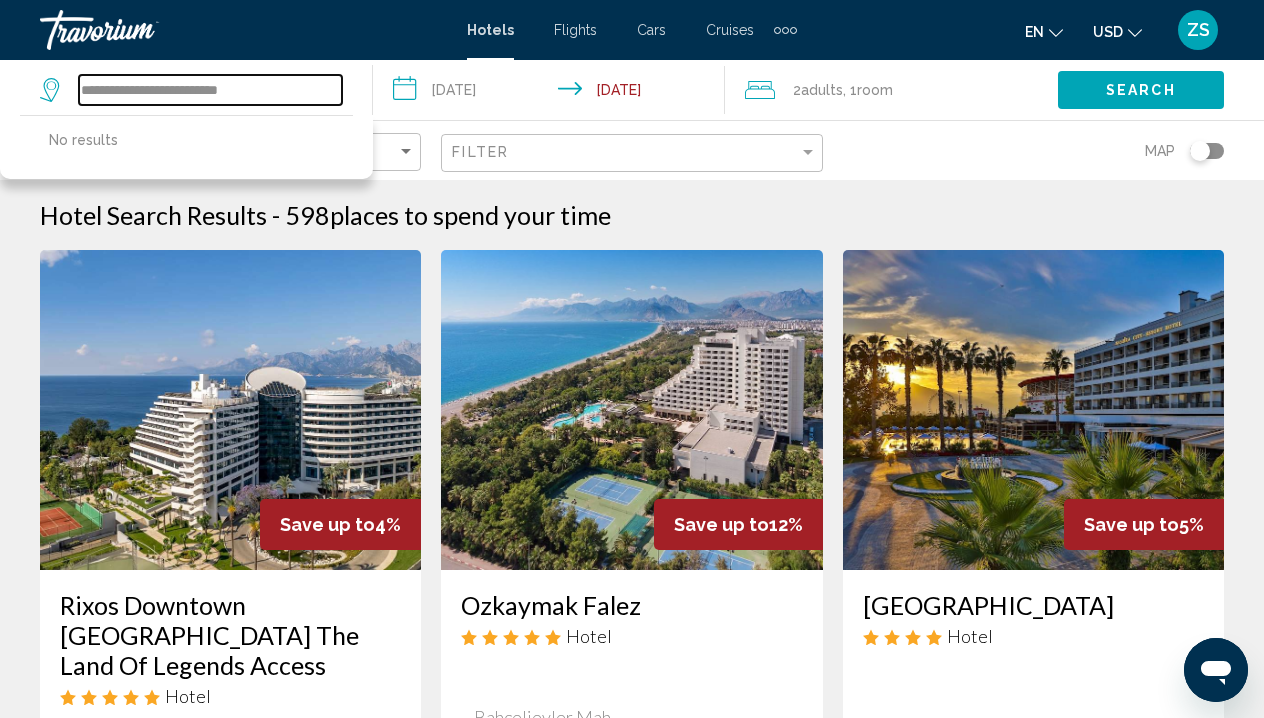 click on "**********" at bounding box center (210, 90) 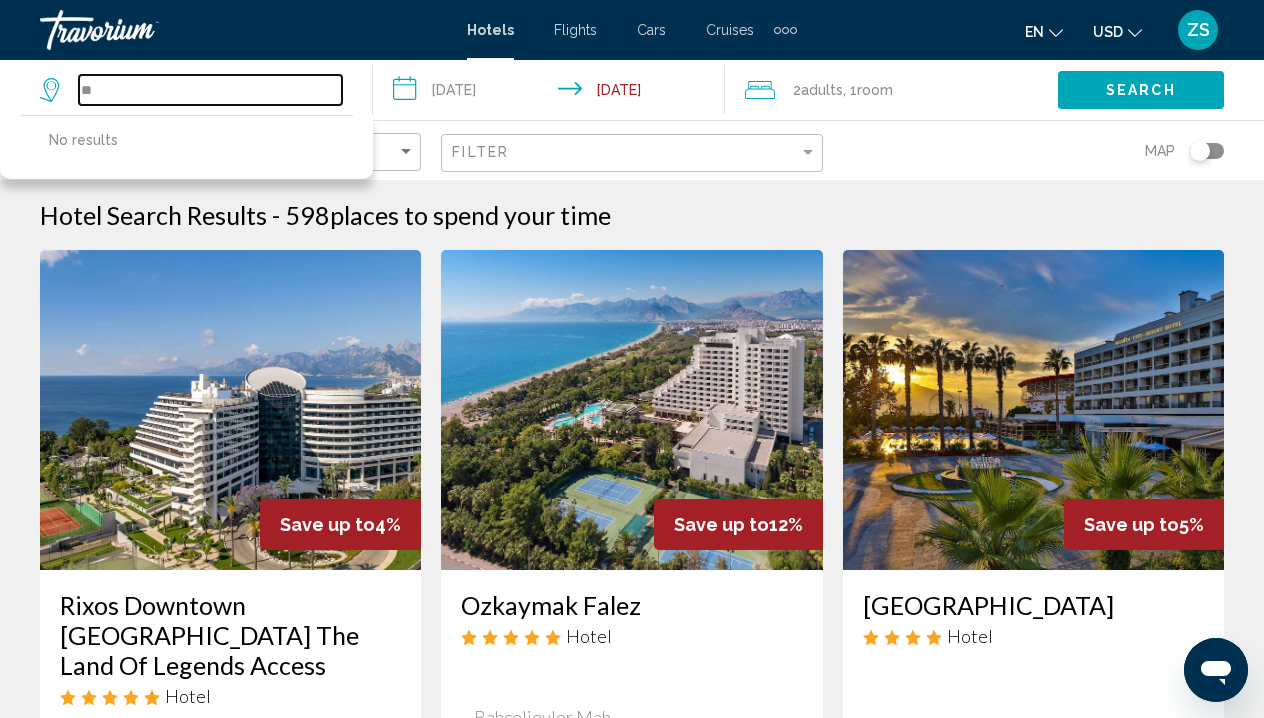type on "*" 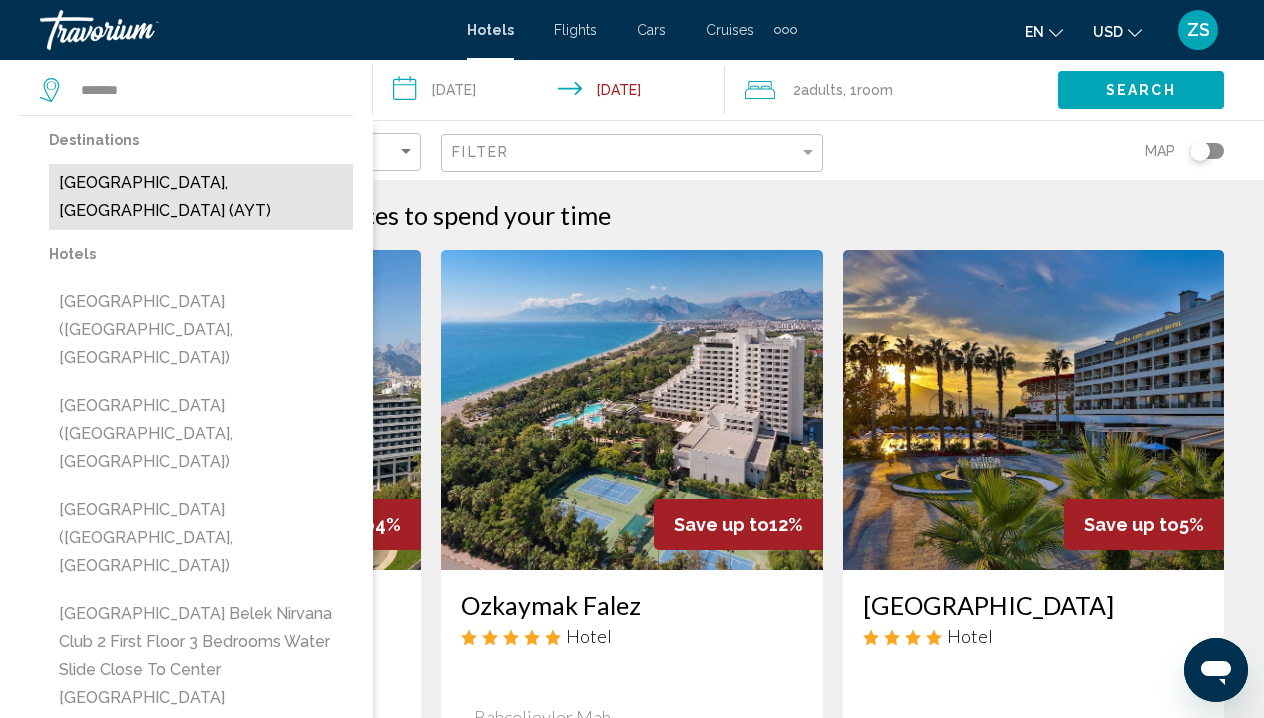 drag, startPoint x: 265, startPoint y: 94, endPoint x: 155, endPoint y: 190, distance: 146 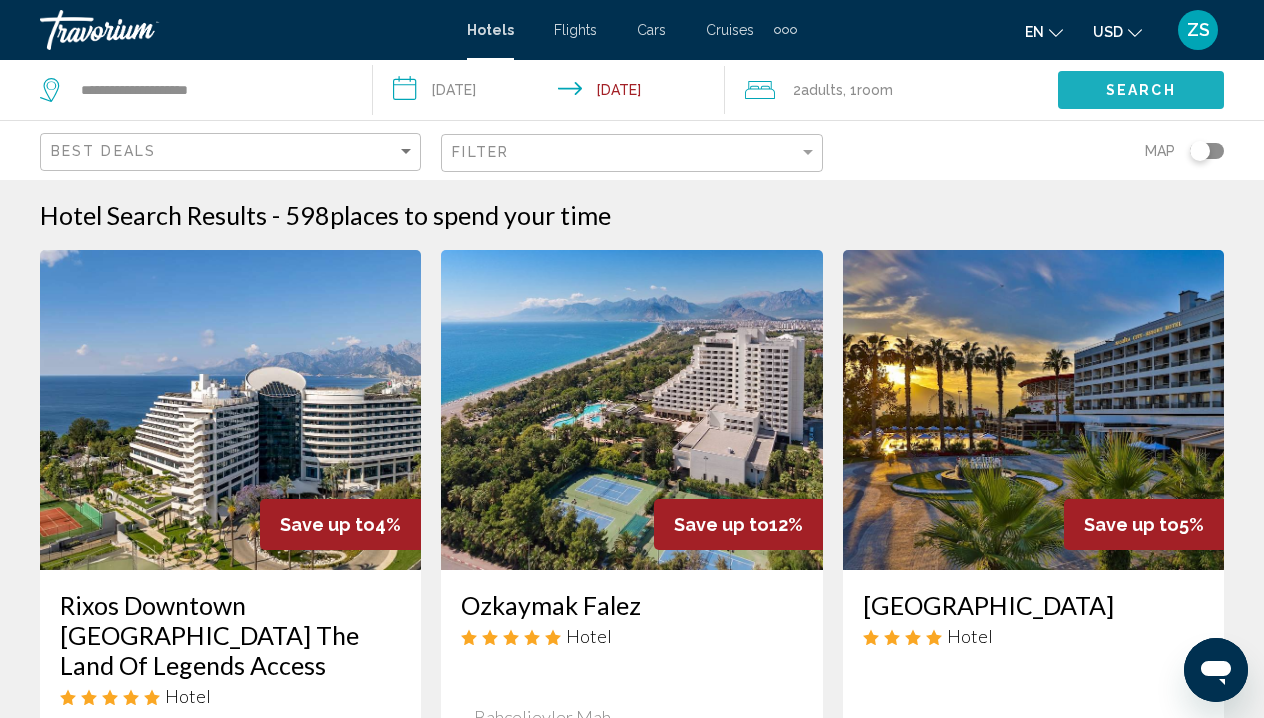 click on "Search" 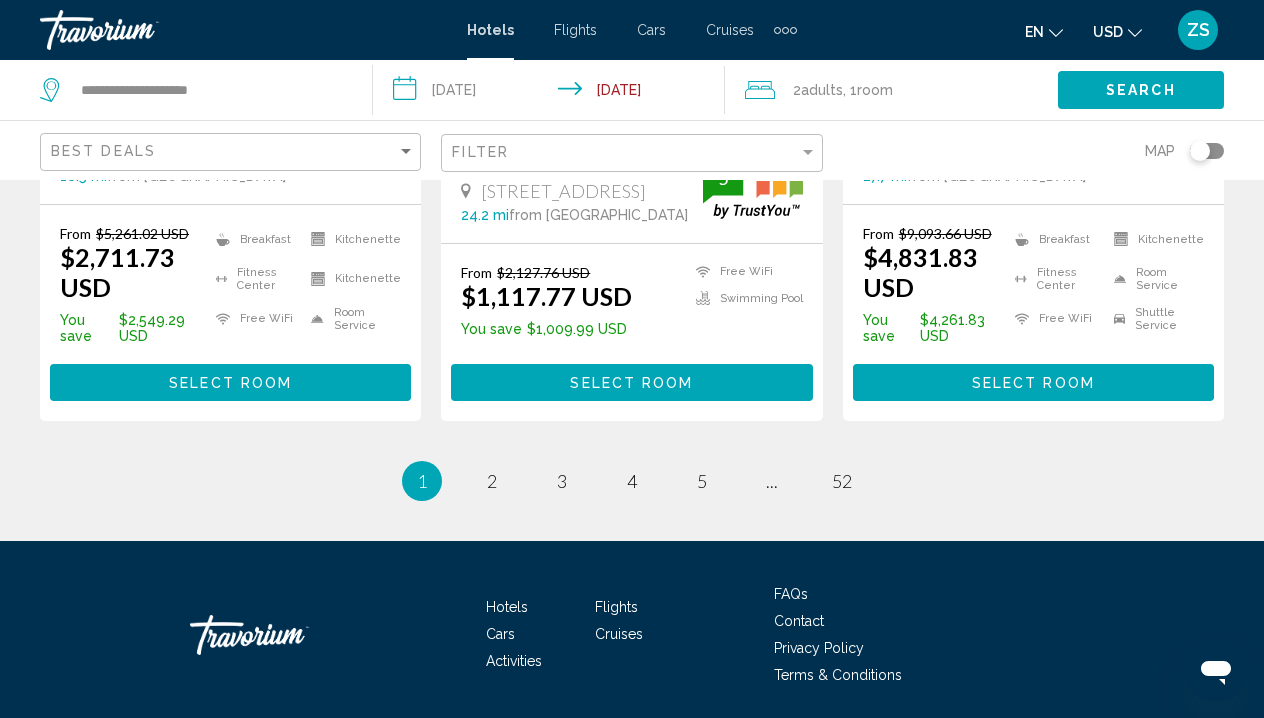scroll, scrollTop: 2928, scrollLeft: 0, axis: vertical 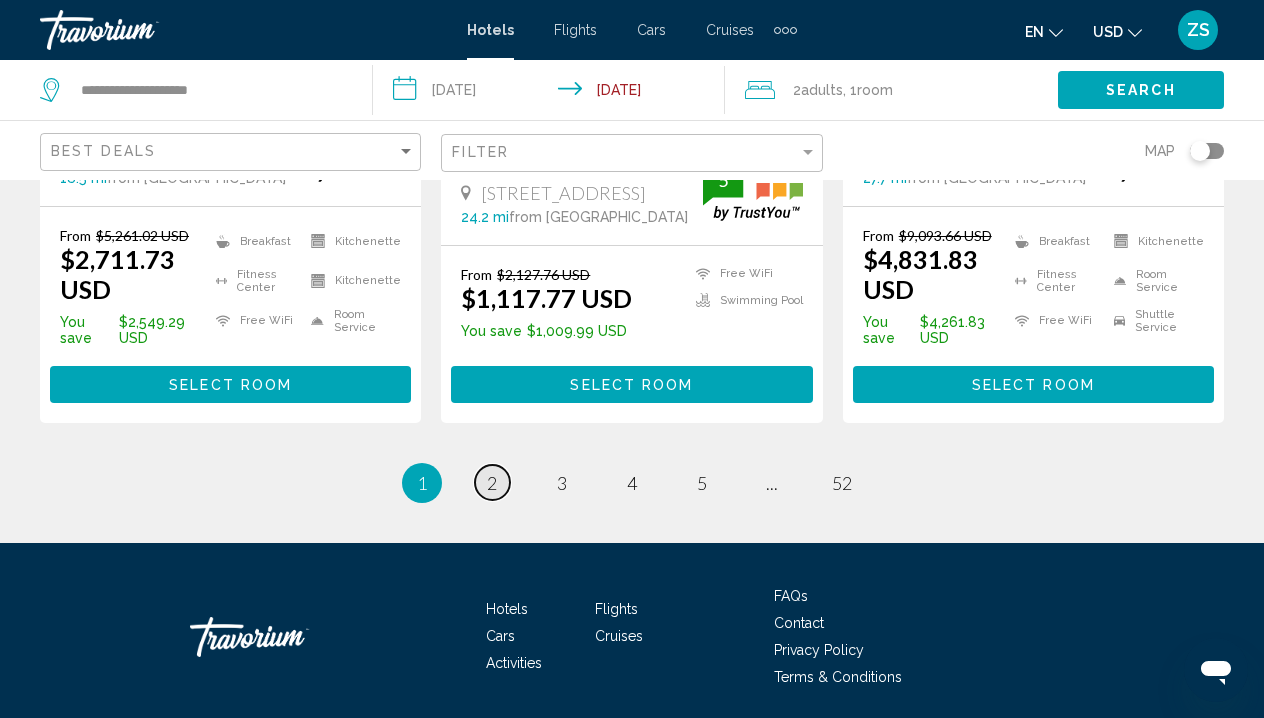click on "page  2" at bounding box center (492, 482) 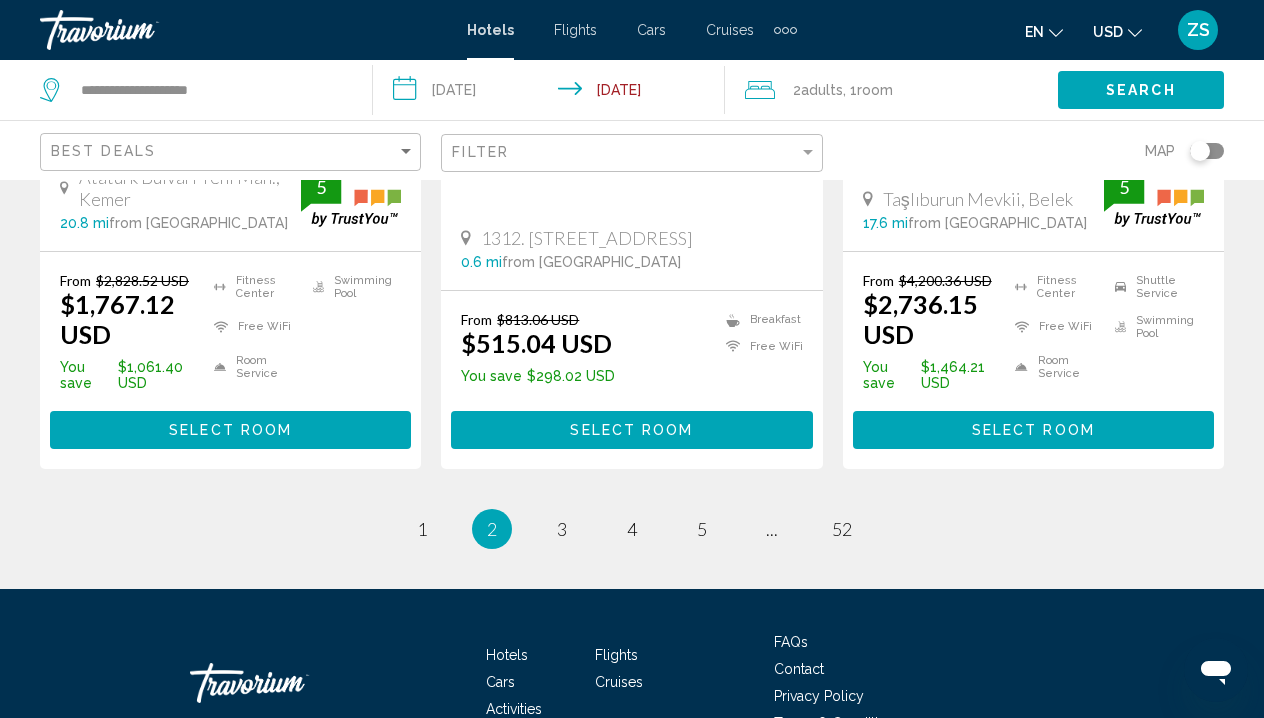scroll, scrollTop: 2926, scrollLeft: 0, axis: vertical 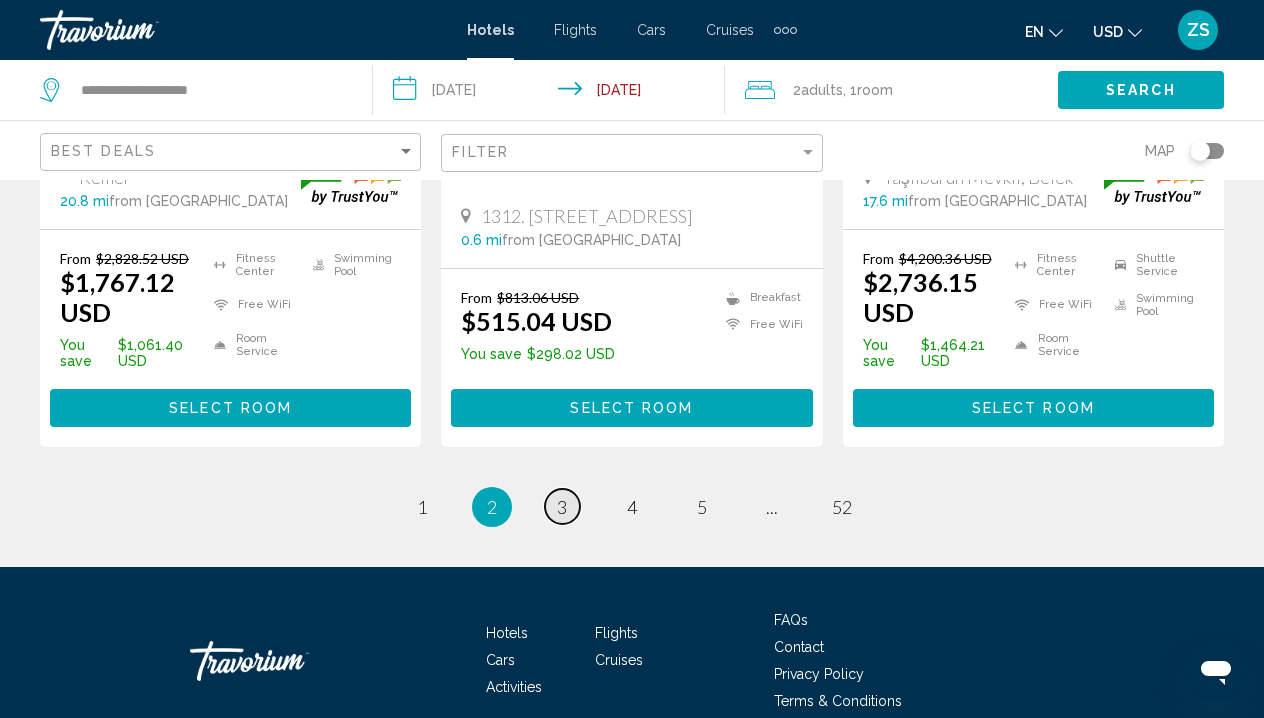 click on "3" at bounding box center [562, 507] 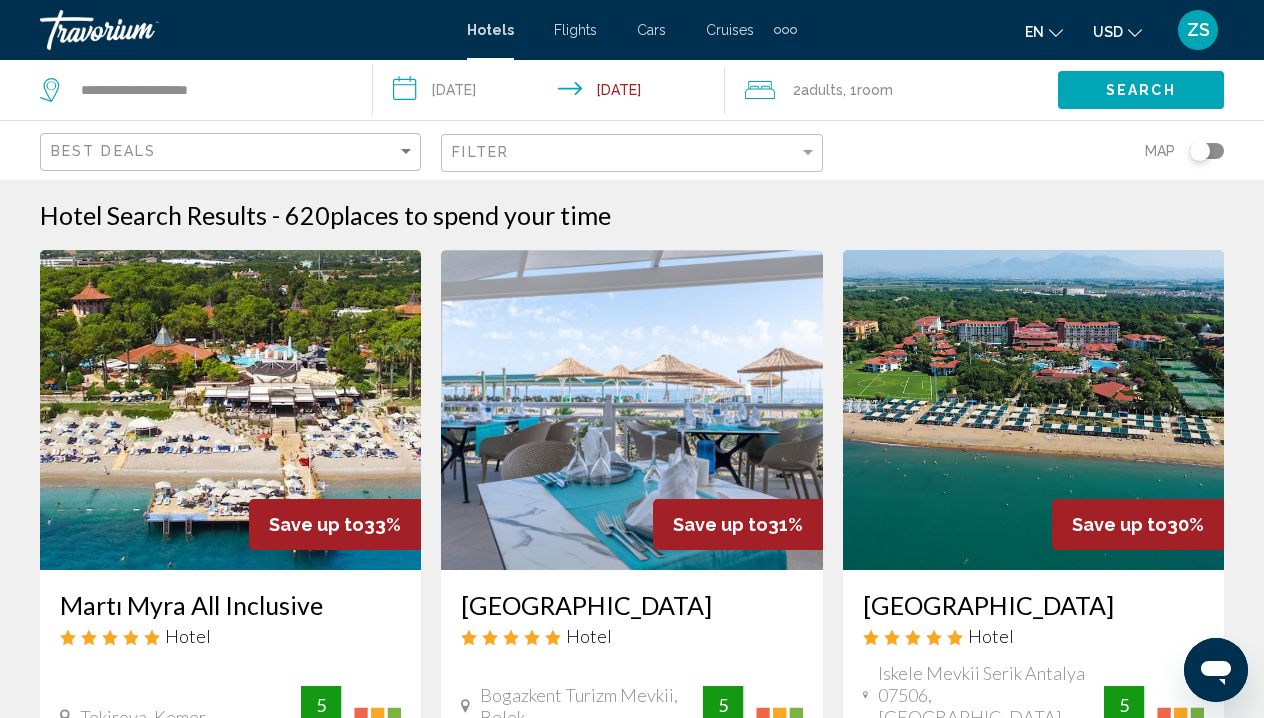 scroll, scrollTop: 0, scrollLeft: 0, axis: both 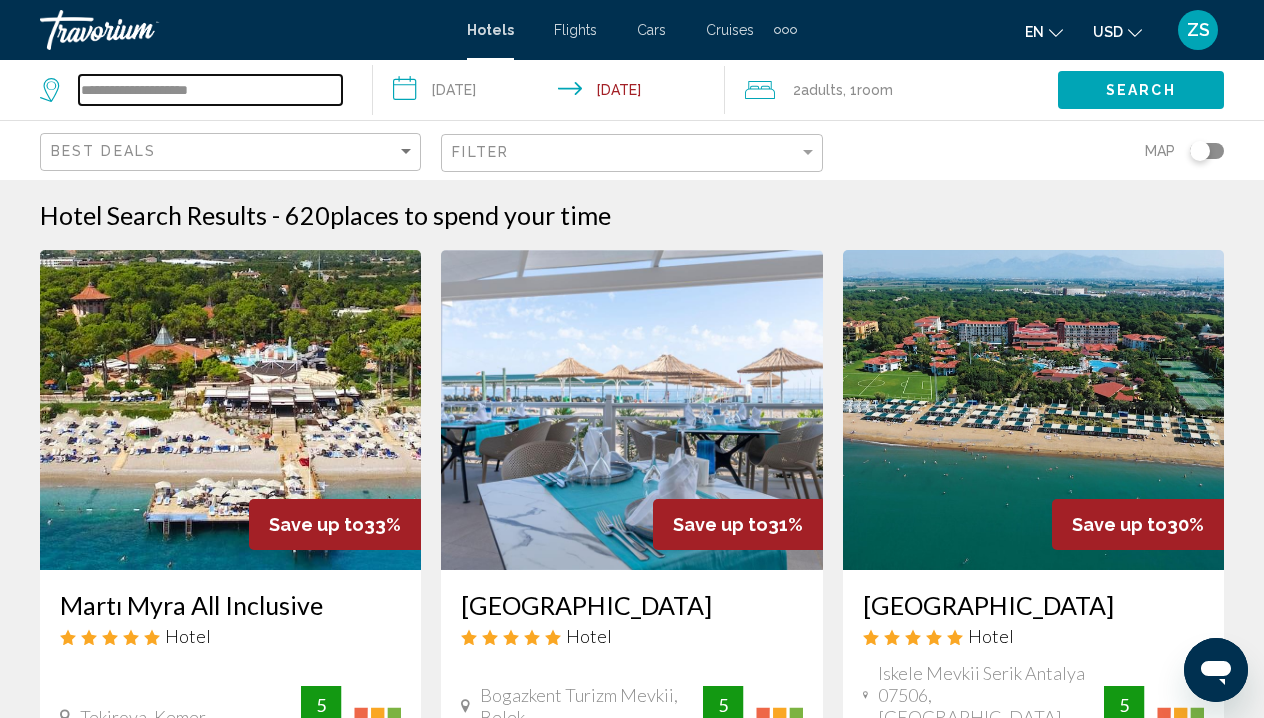 click on "**********" at bounding box center [210, 90] 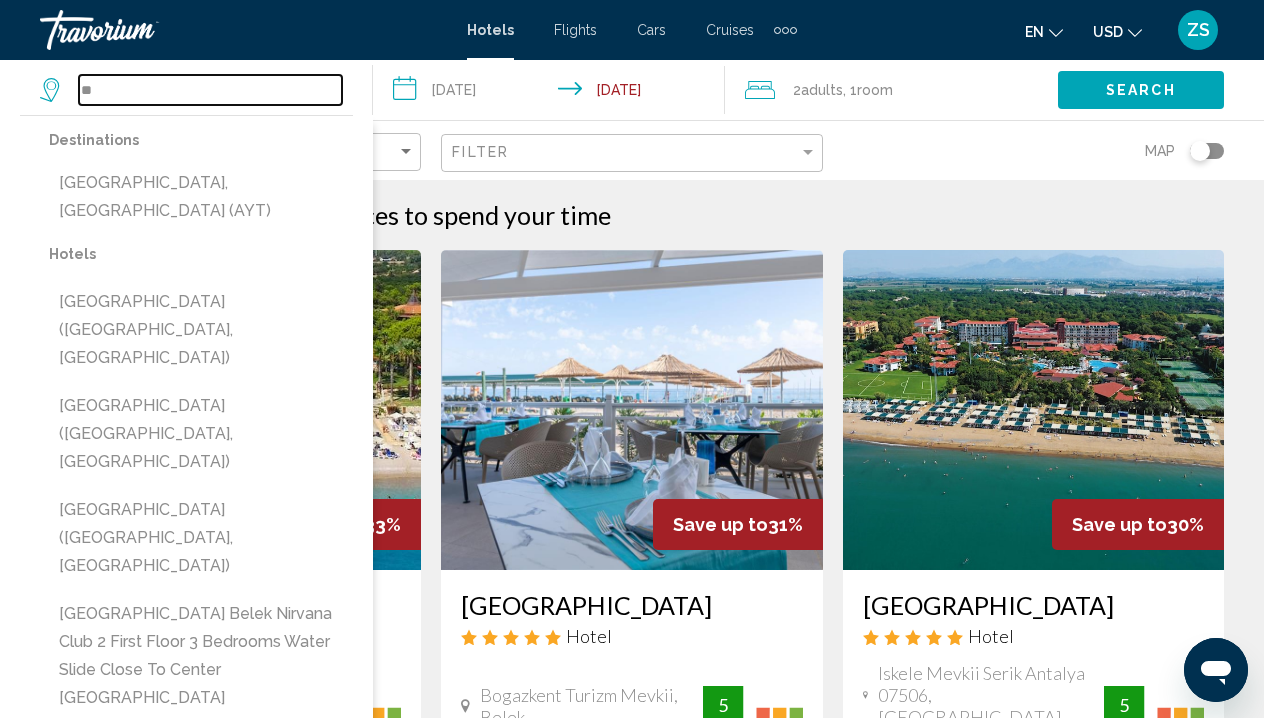 type on "*" 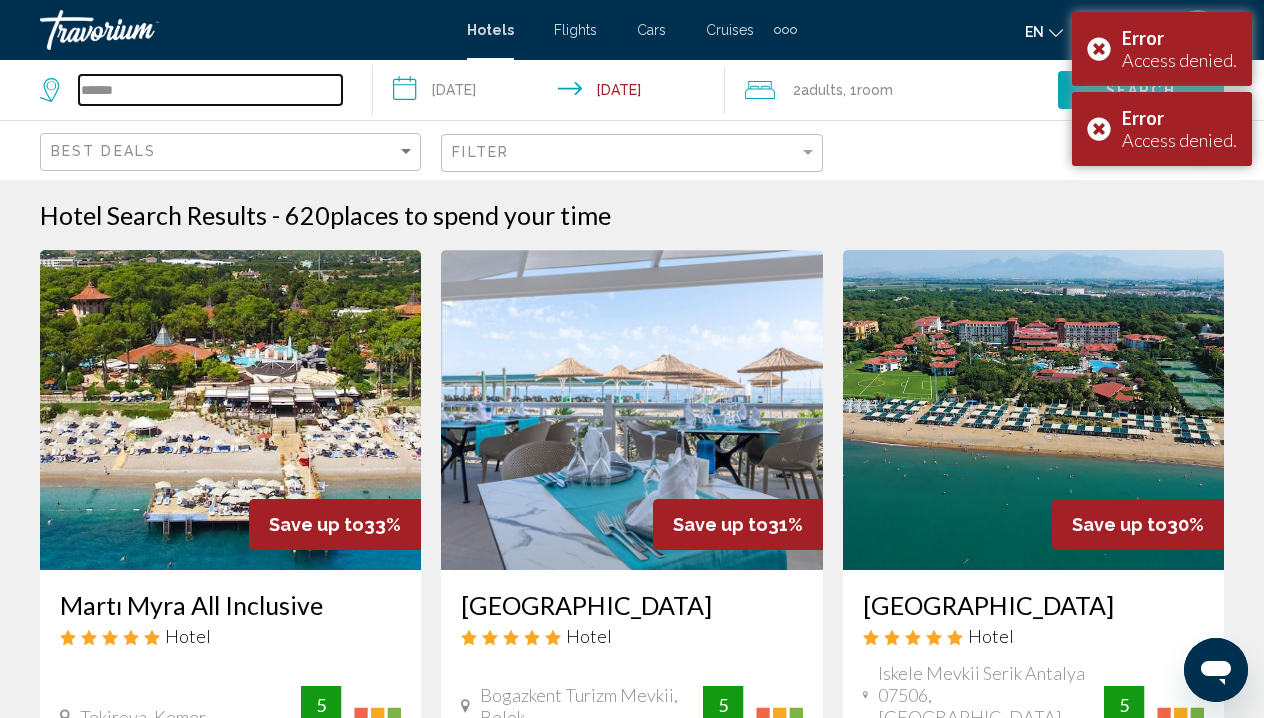 type on "******" 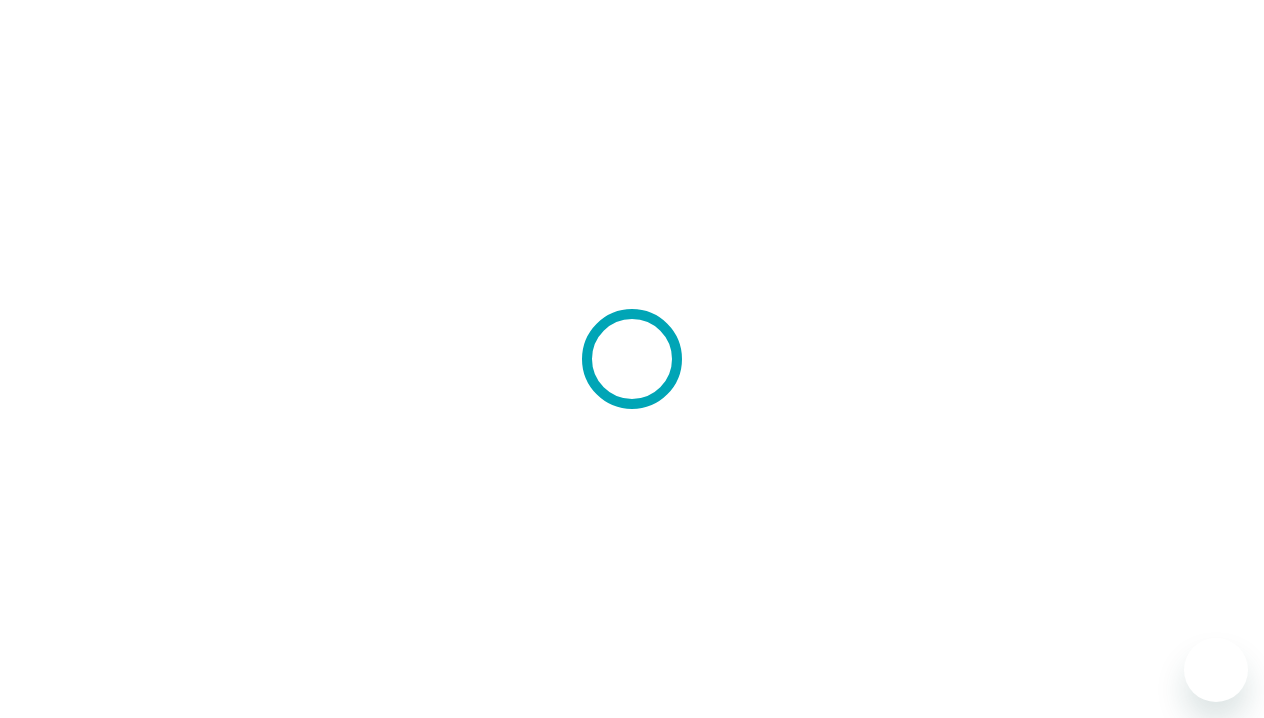 scroll, scrollTop: 0, scrollLeft: 0, axis: both 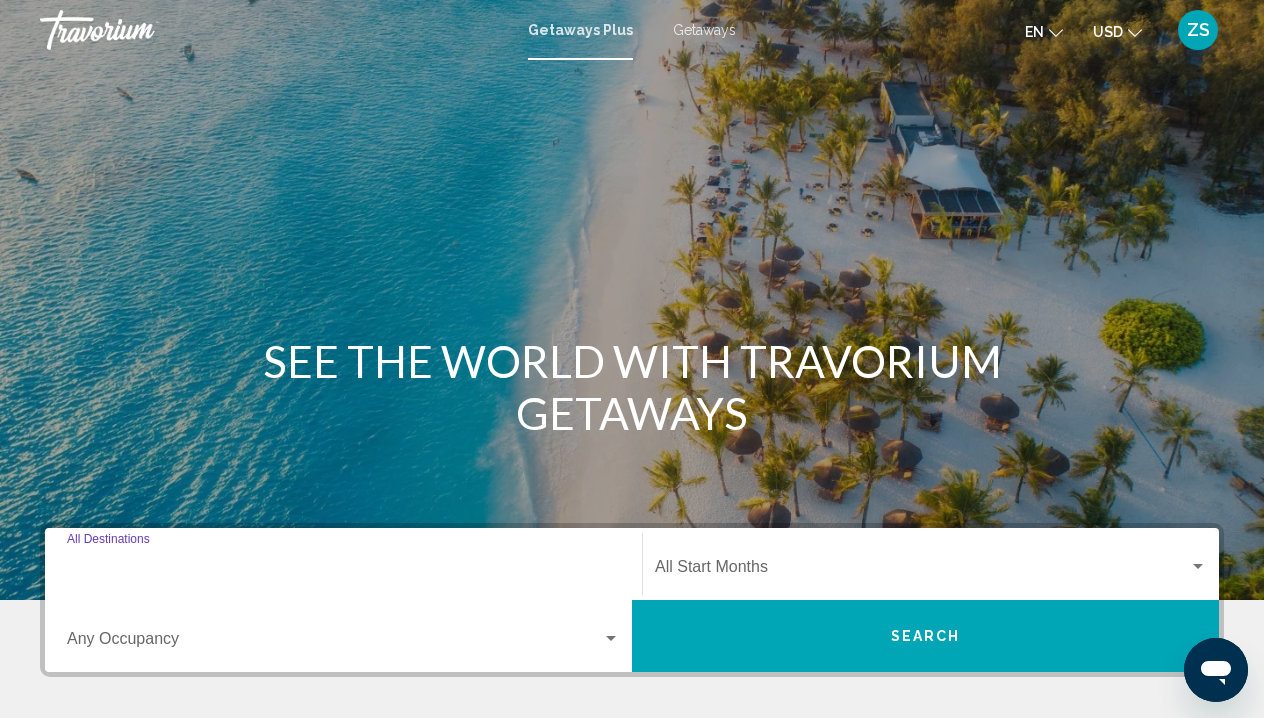 click on "Destination All Destinations" at bounding box center [343, 571] 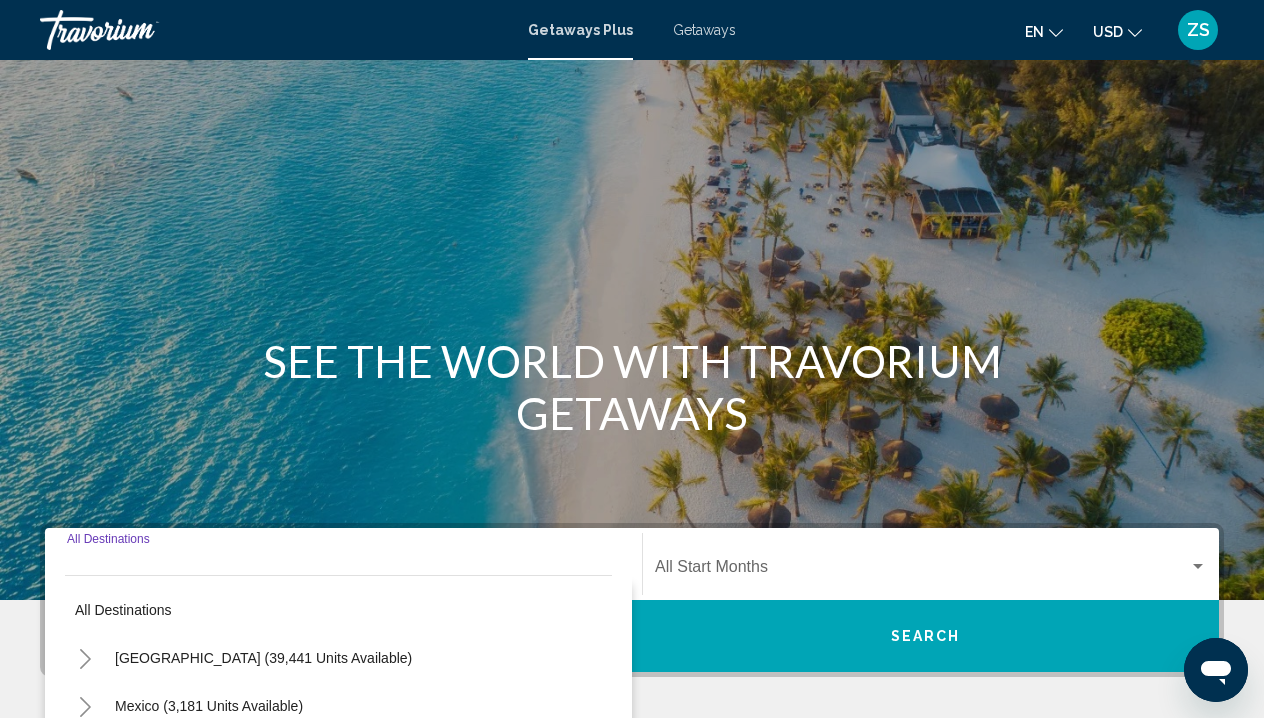 scroll, scrollTop: 404, scrollLeft: 0, axis: vertical 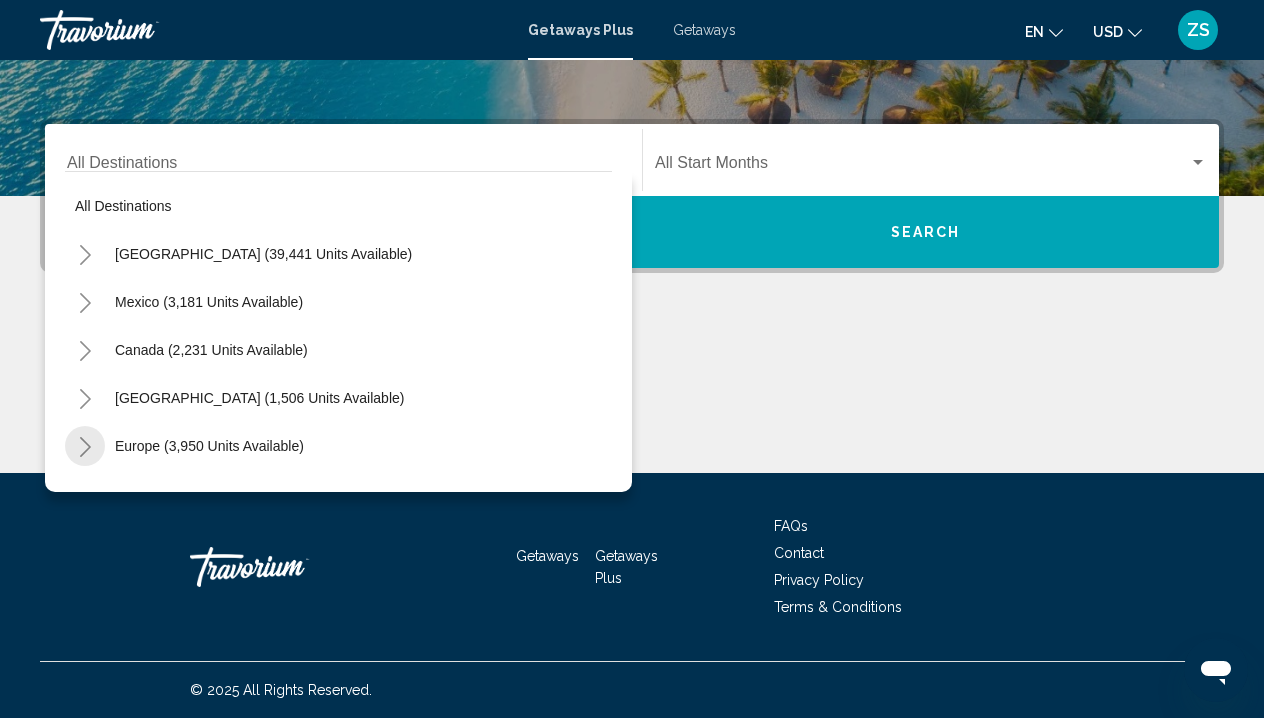 click 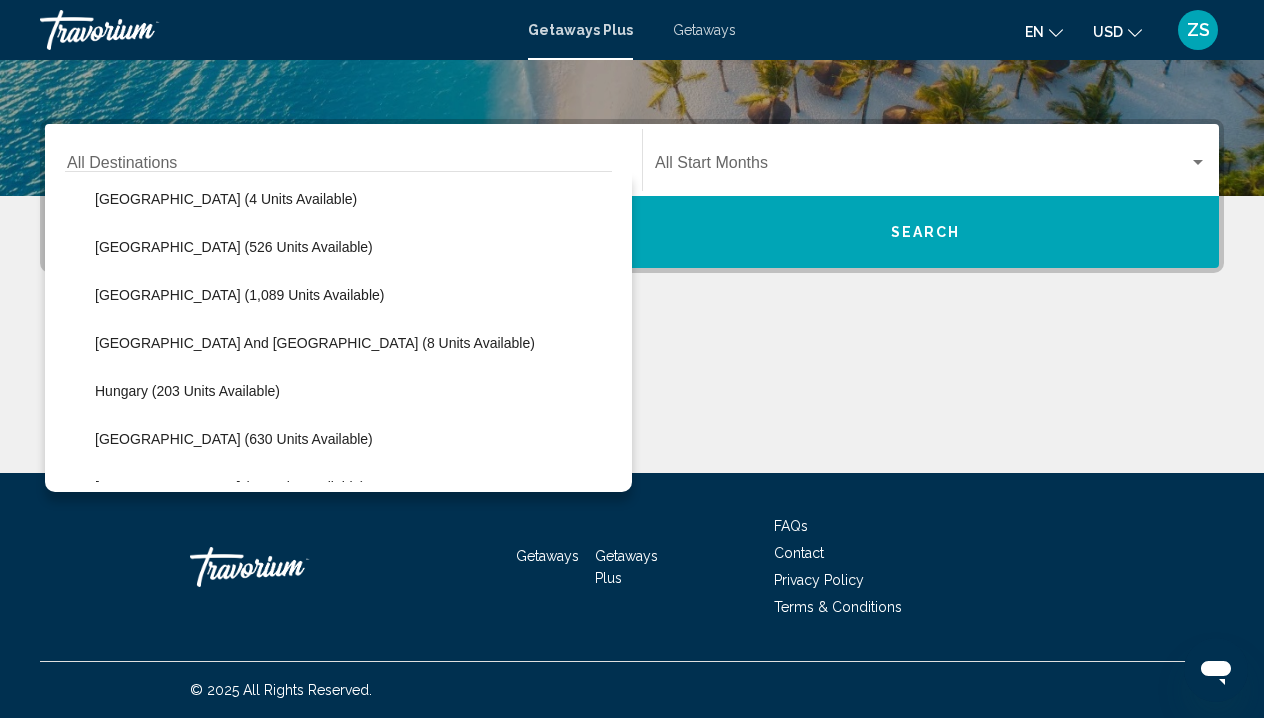 scroll, scrollTop: 296, scrollLeft: 0, axis: vertical 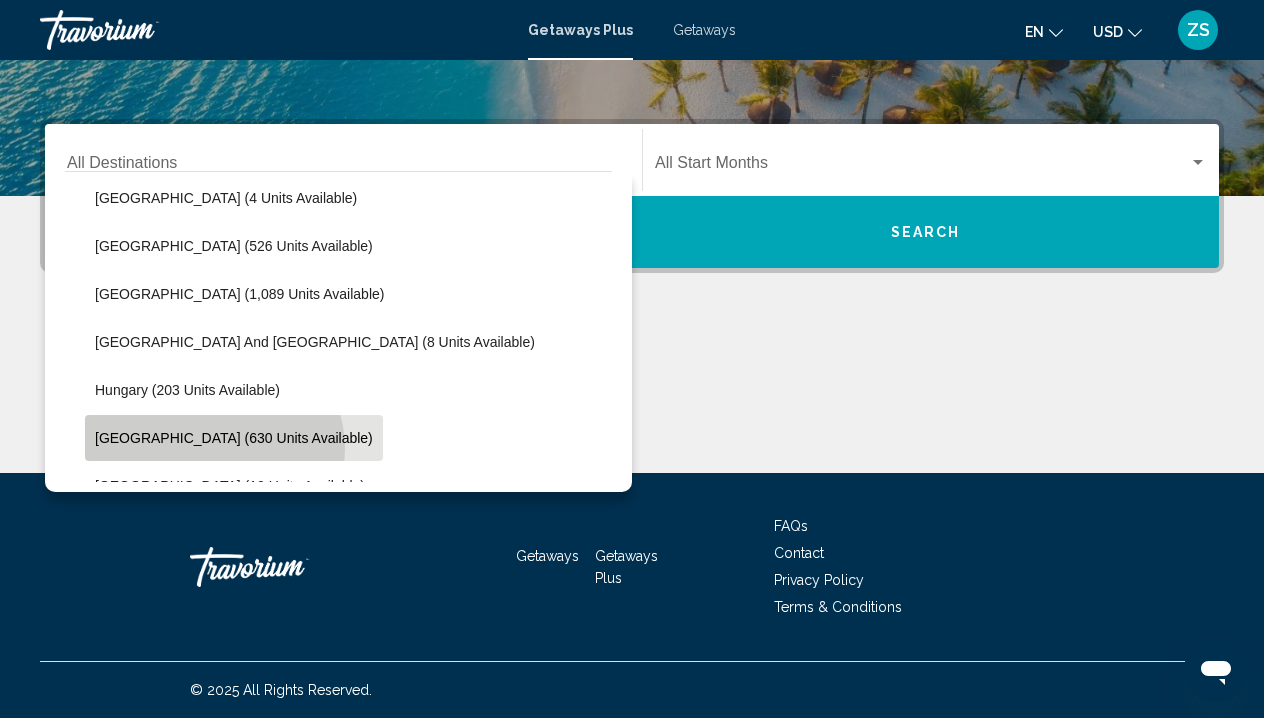 click on "Italy (630 units available)" 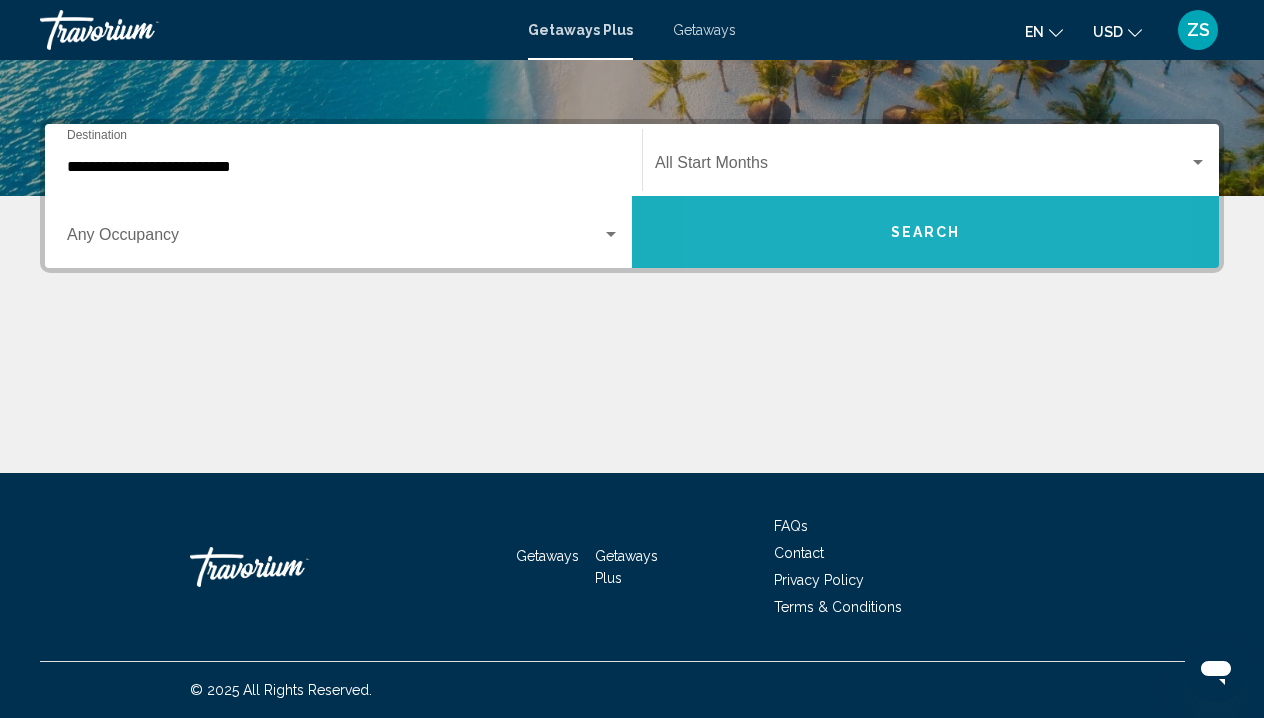 click on "Search" at bounding box center (925, 232) 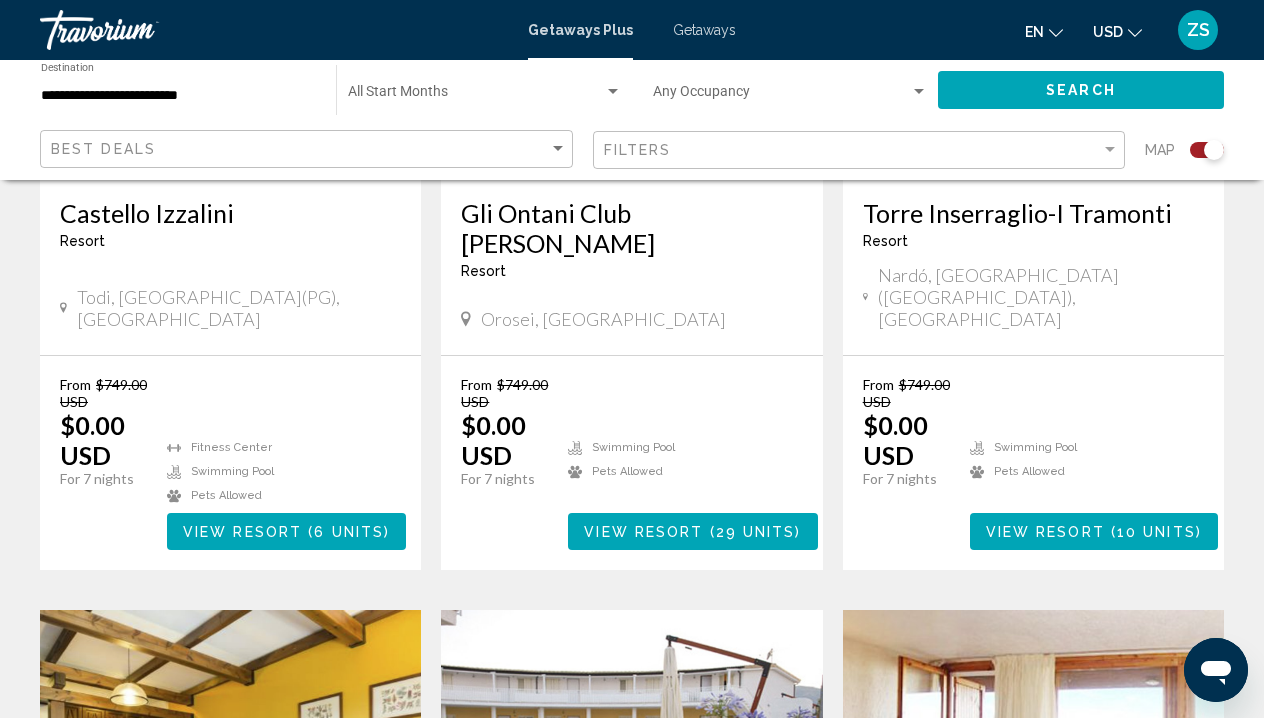 scroll, scrollTop: 1363, scrollLeft: 0, axis: vertical 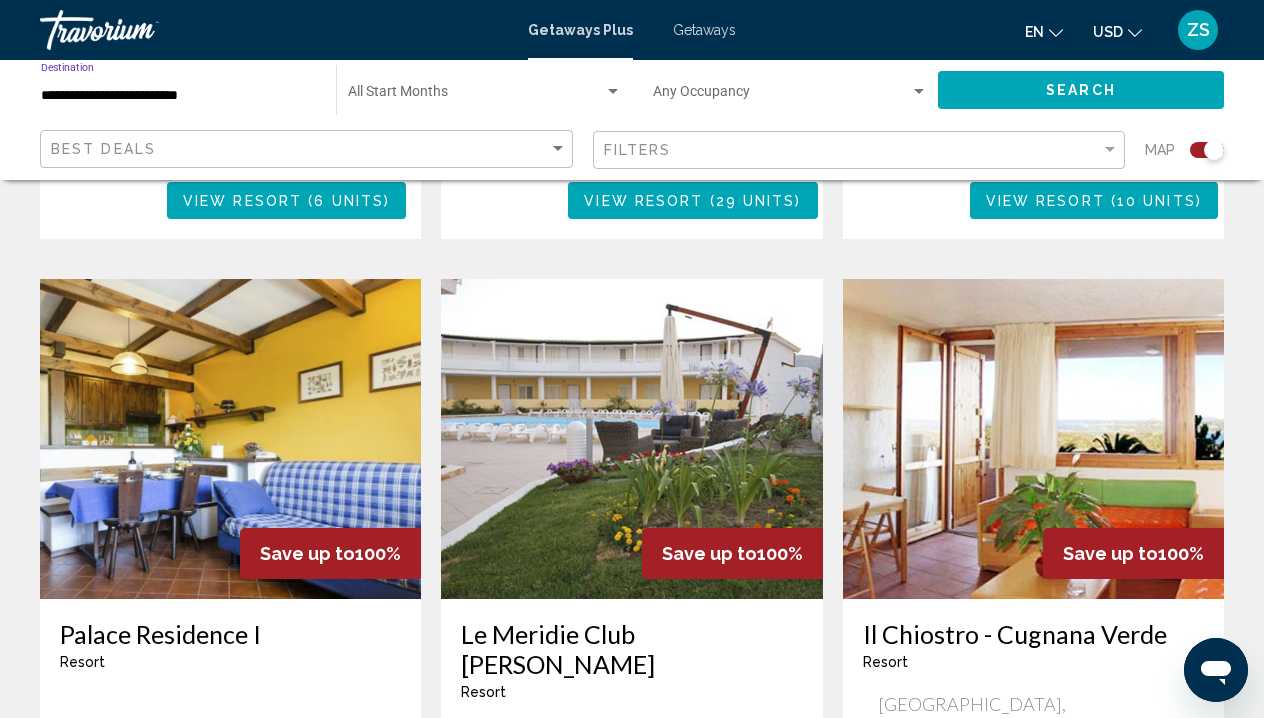 click on "**********" at bounding box center (178, 96) 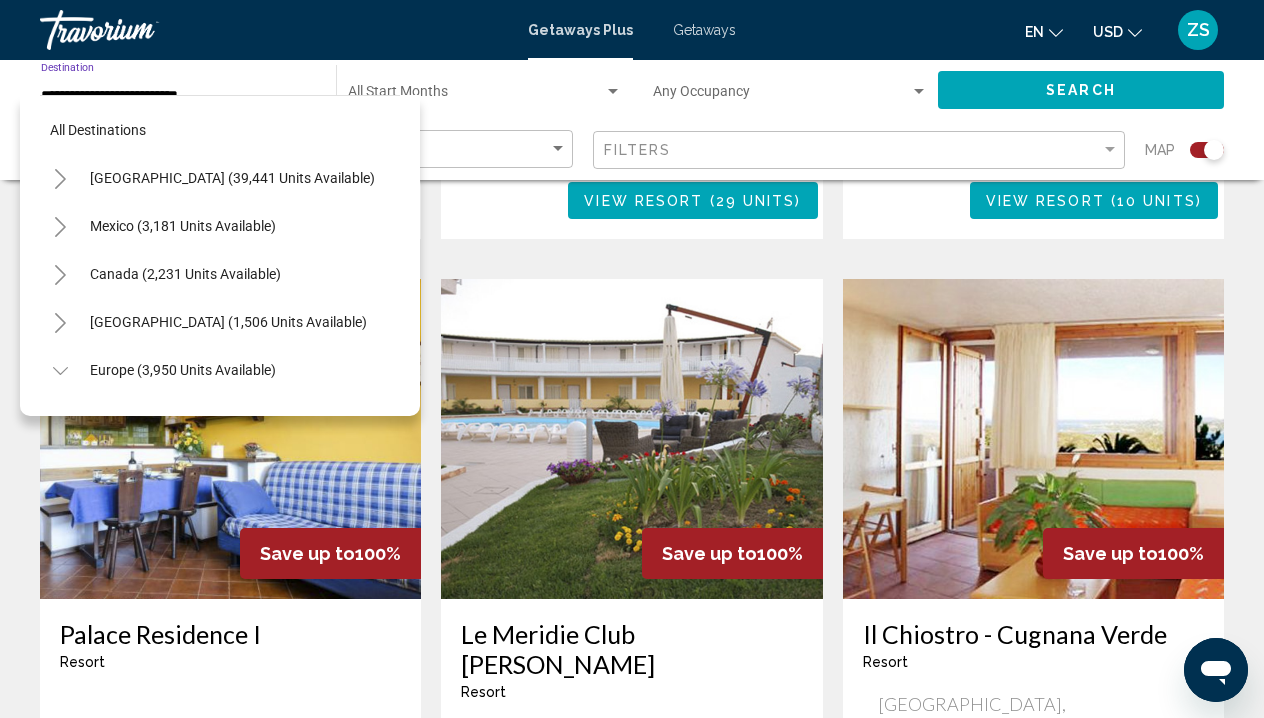 scroll, scrollTop: 407, scrollLeft: 0, axis: vertical 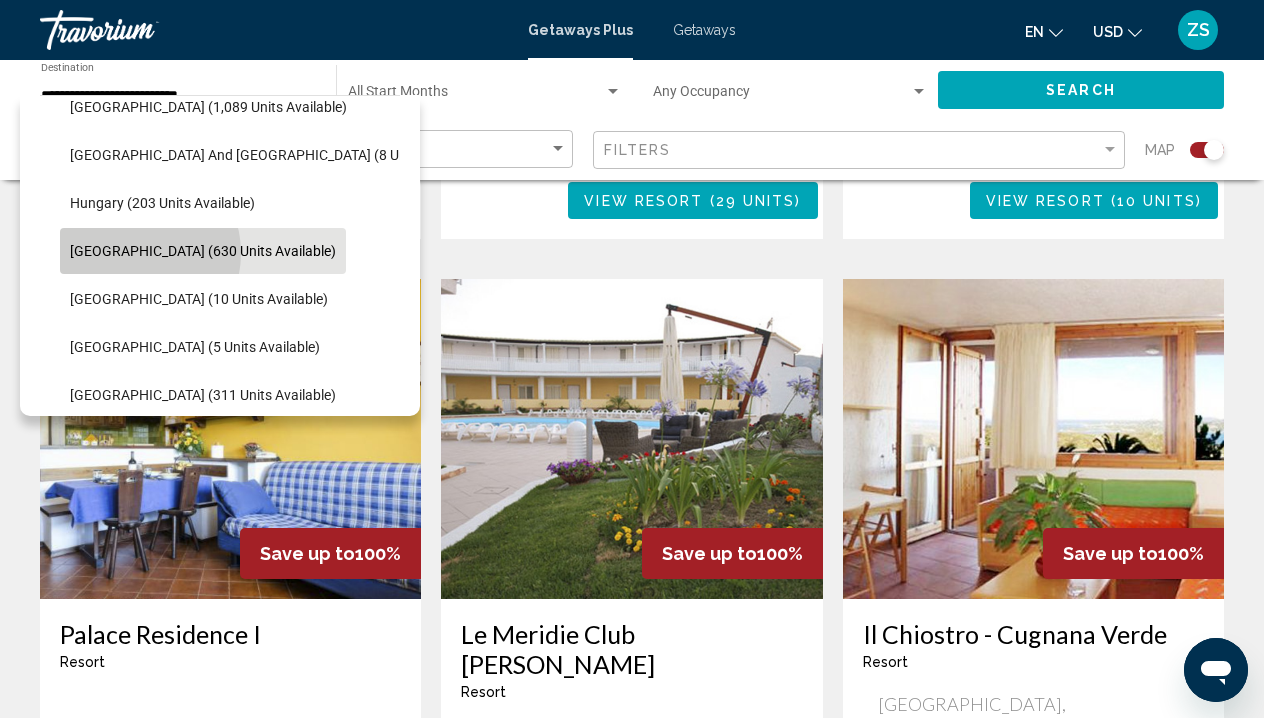click on "Italy (630 units available)" 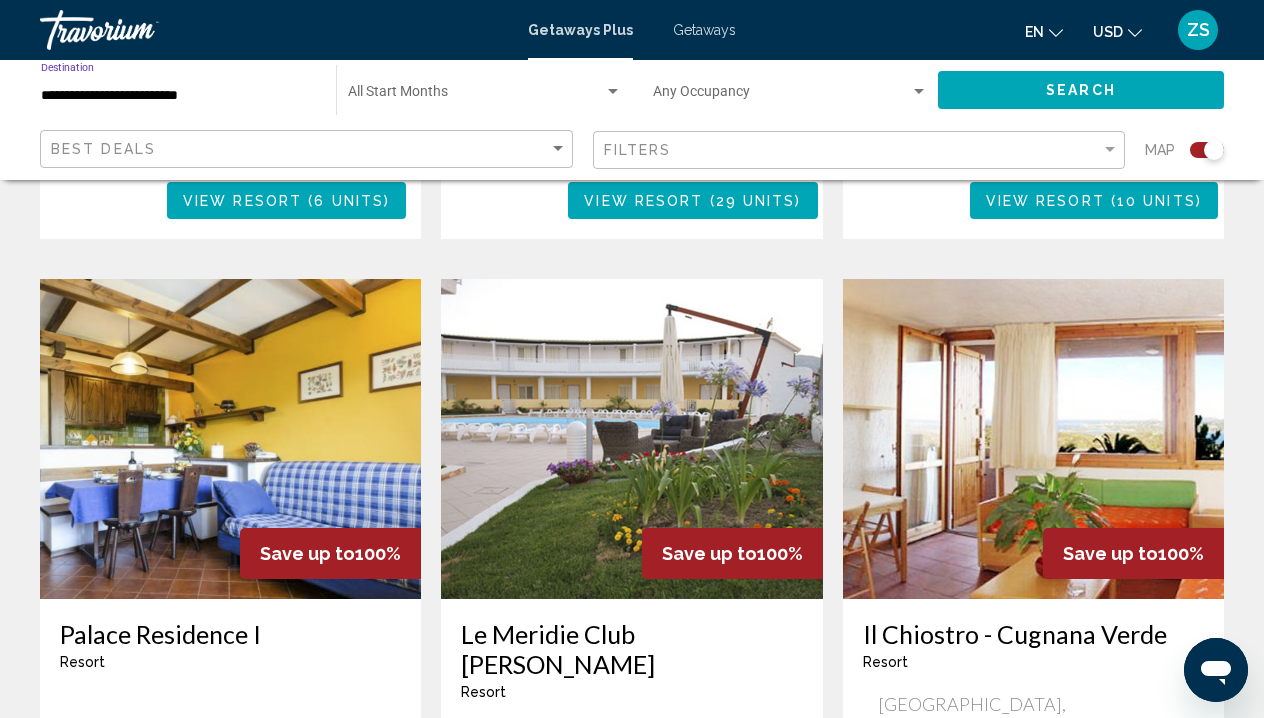 click on "**********" at bounding box center [178, 96] 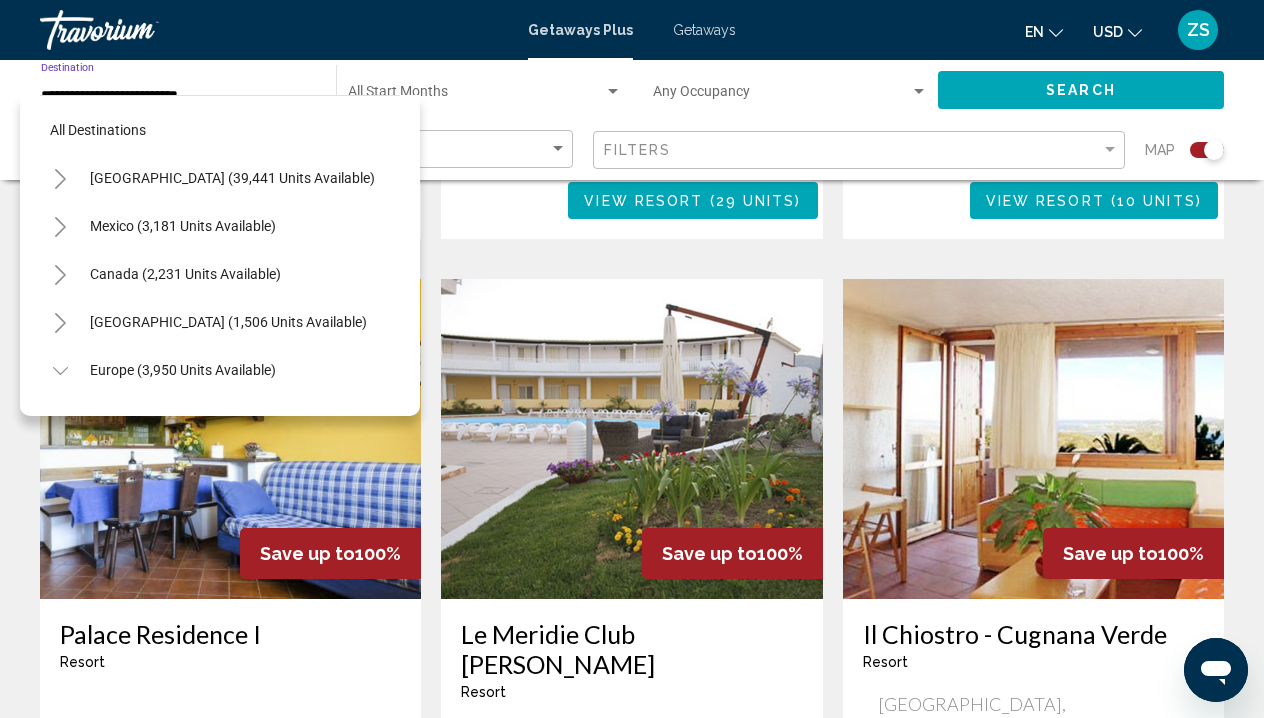 scroll, scrollTop: 407, scrollLeft: 0, axis: vertical 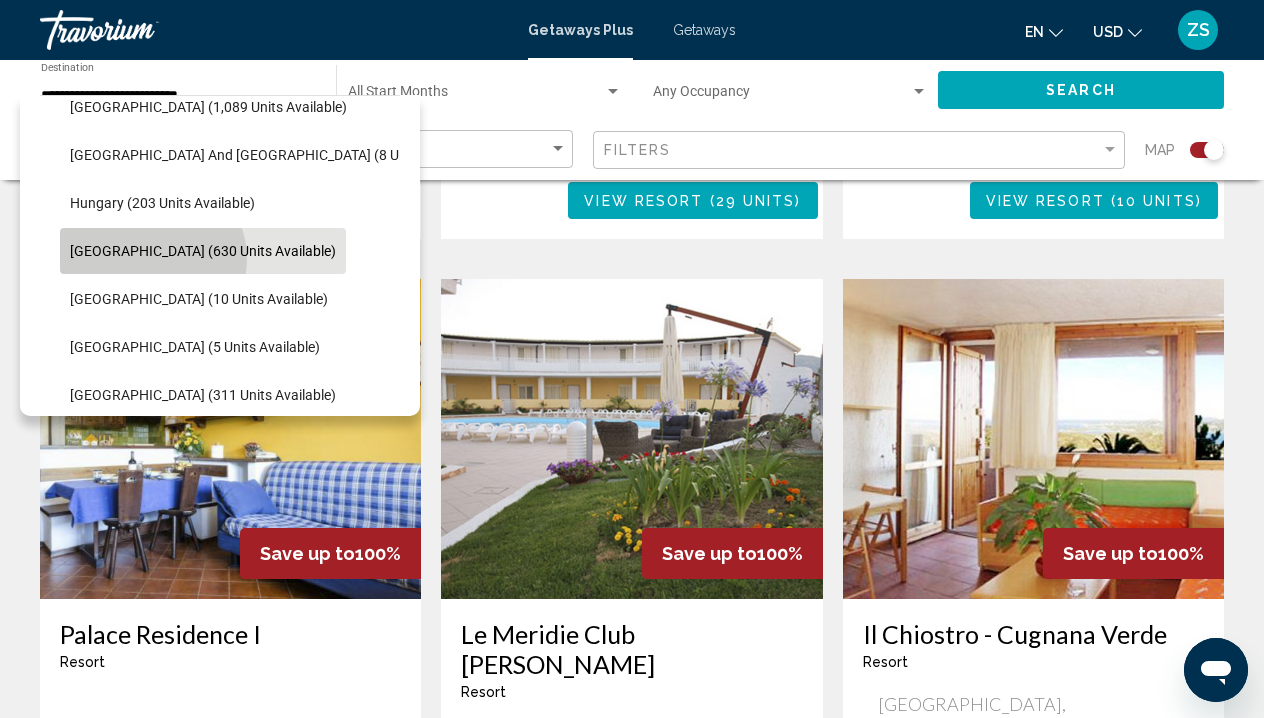 click on "Italy (630 units available)" 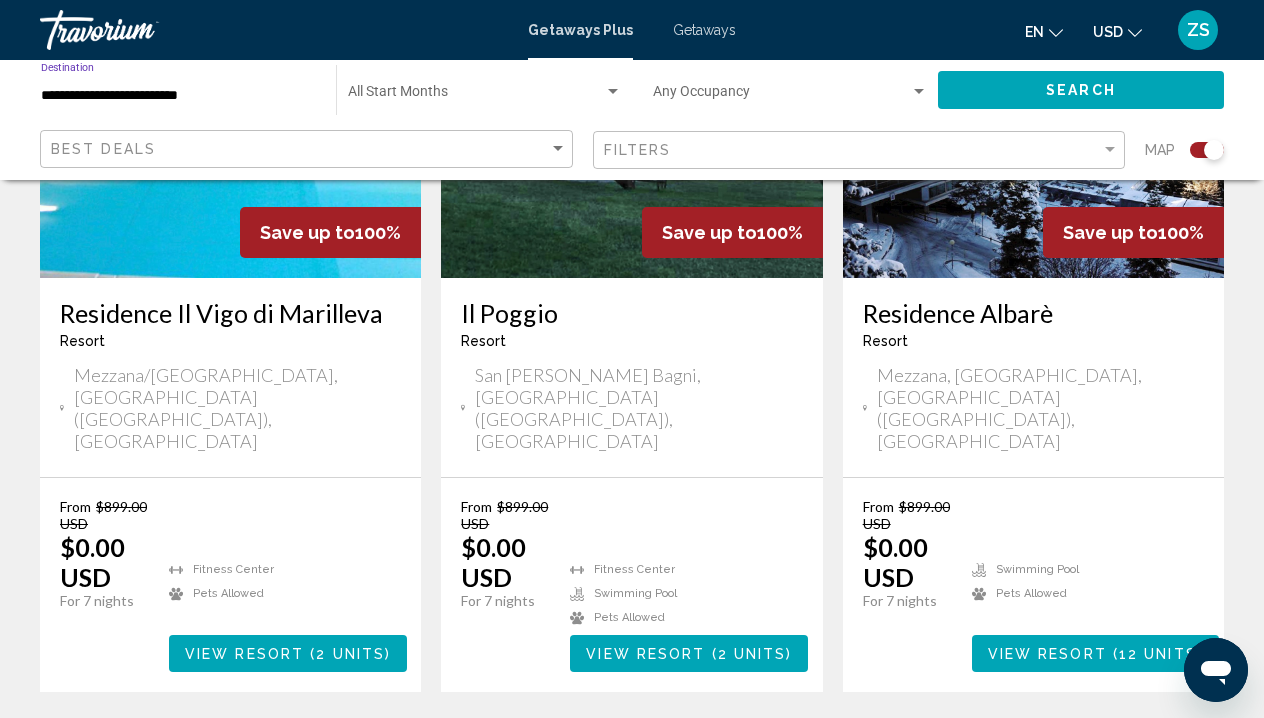scroll, scrollTop: 3247, scrollLeft: 0, axis: vertical 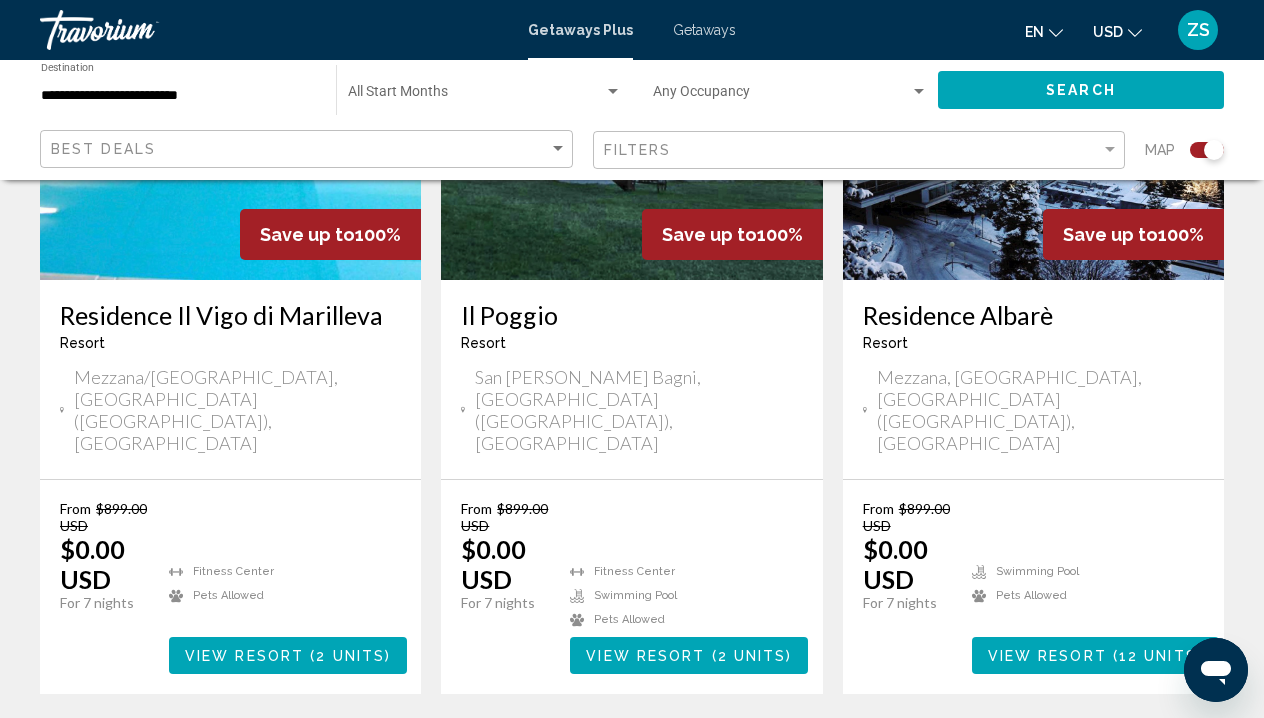 click on "2" at bounding box center [632, 754] 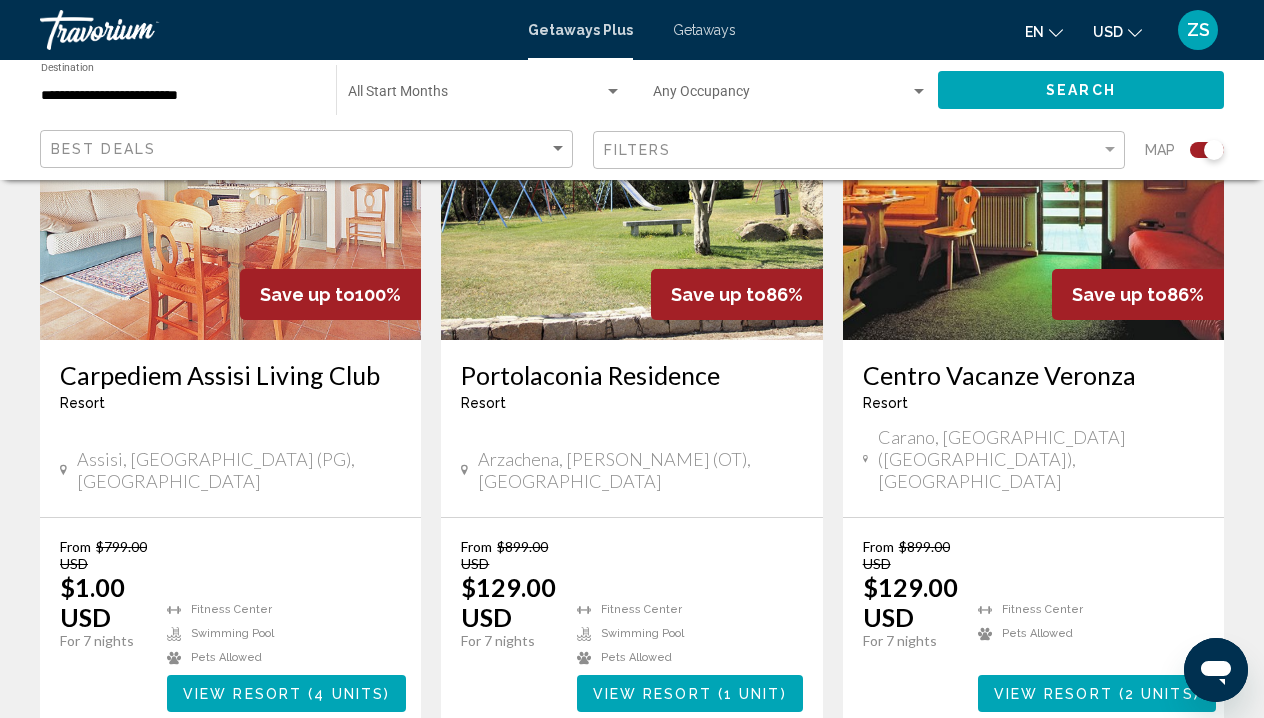 scroll, scrollTop: 869, scrollLeft: 0, axis: vertical 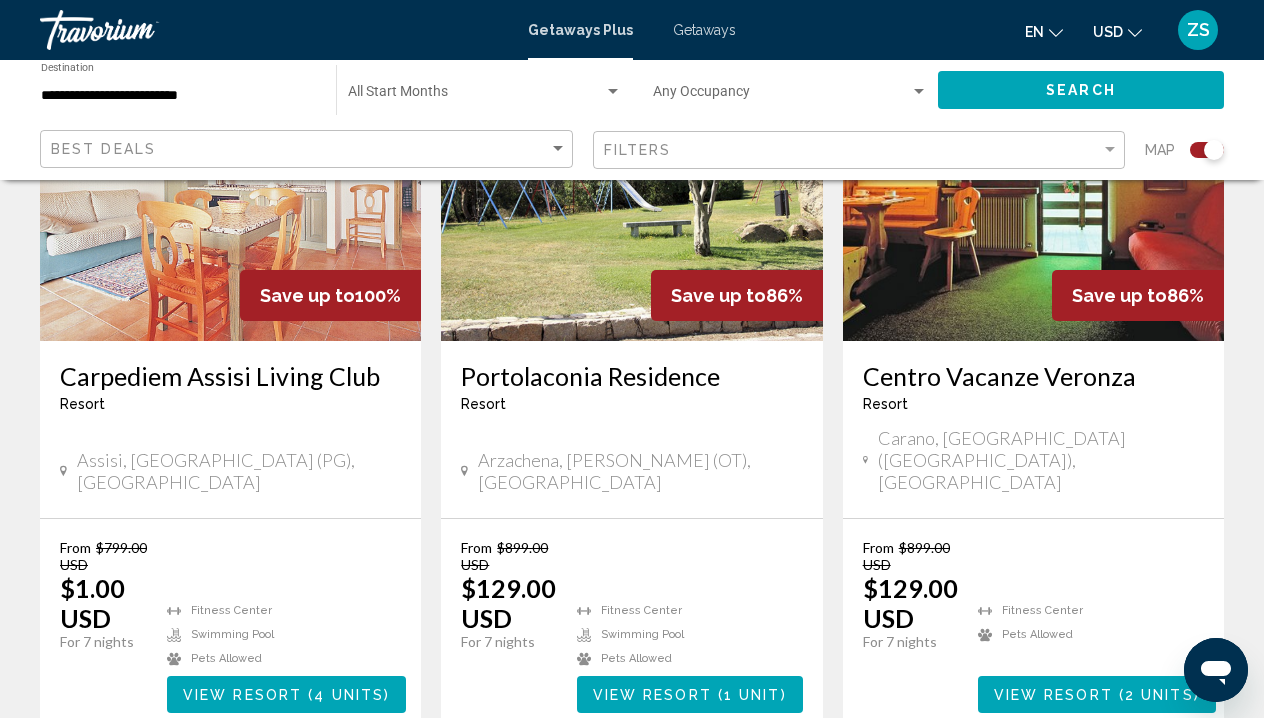 click on "Getaways" at bounding box center (704, 30) 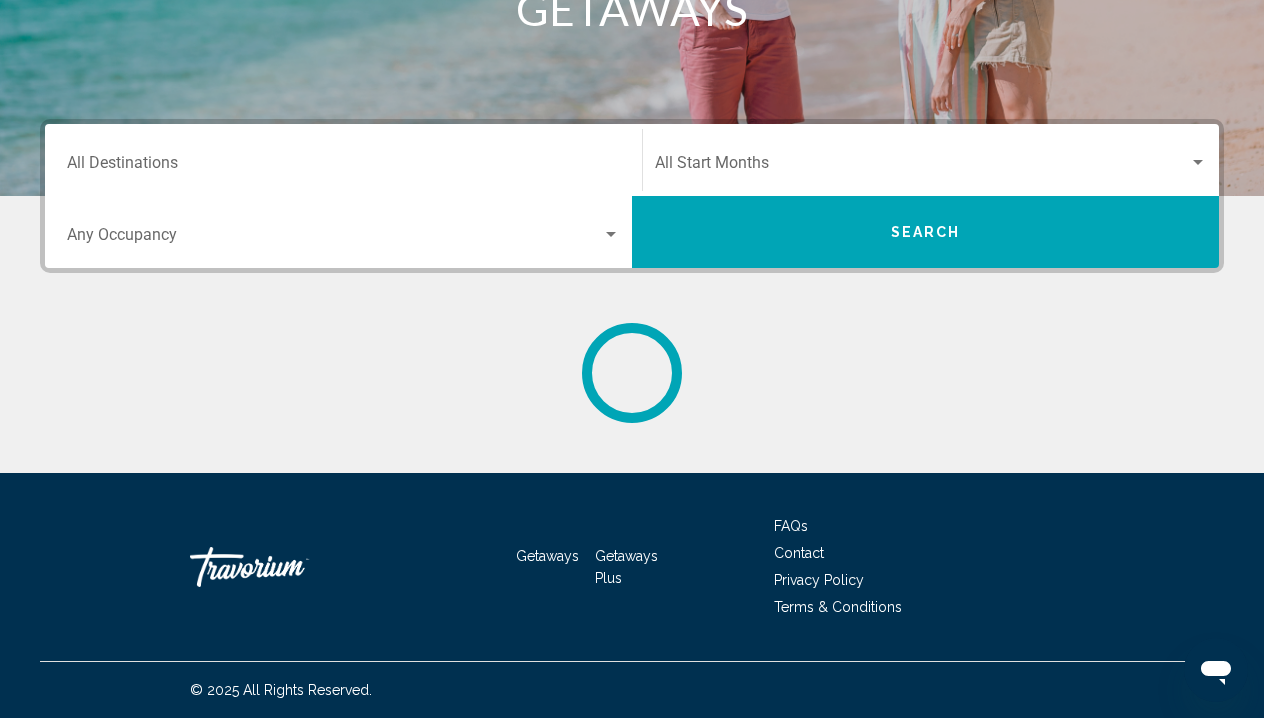 scroll, scrollTop: 0, scrollLeft: 0, axis: both 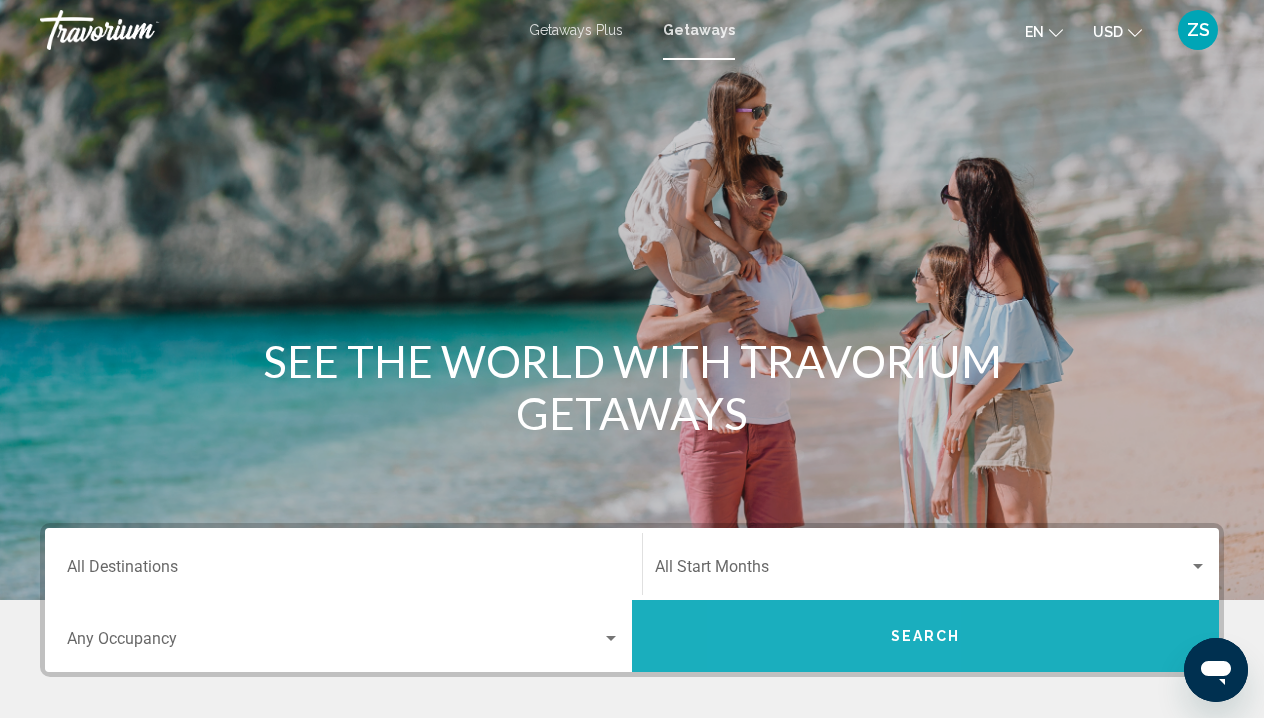 click on "Search" at bounding box center (925, 636) 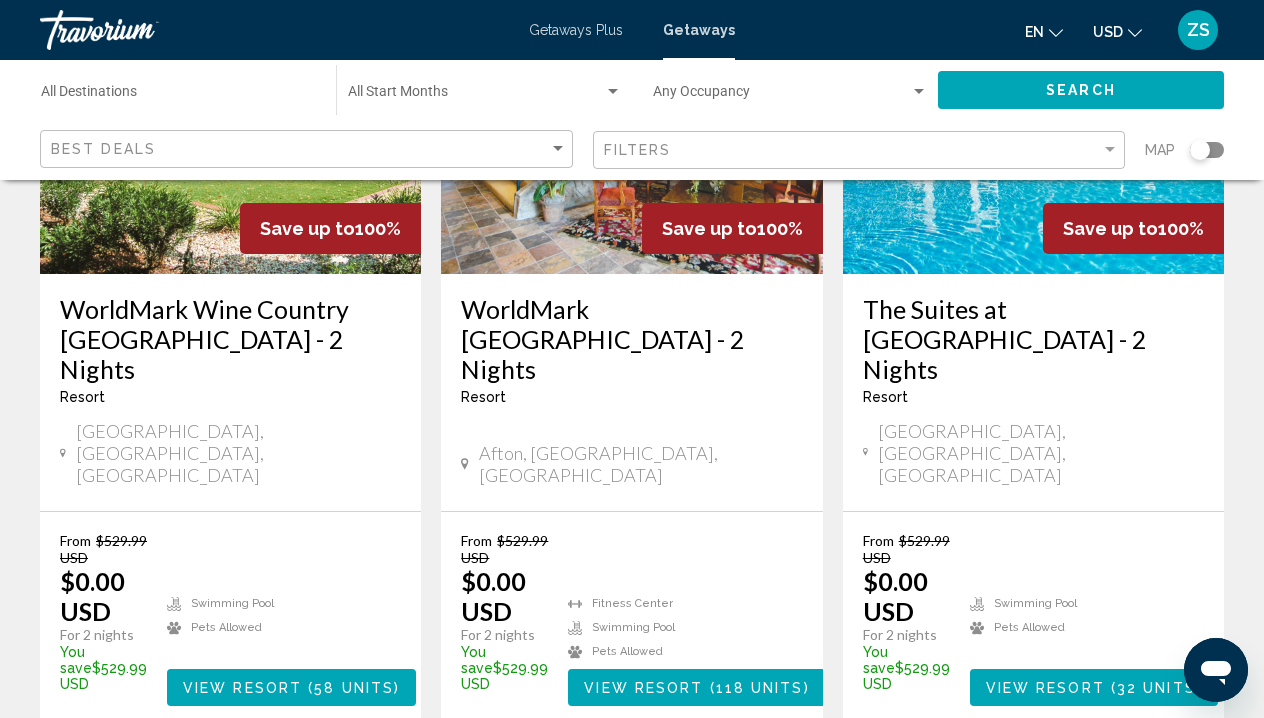 scroll, scrollTop: 1340, scrollLeft: 0, axis: vertical 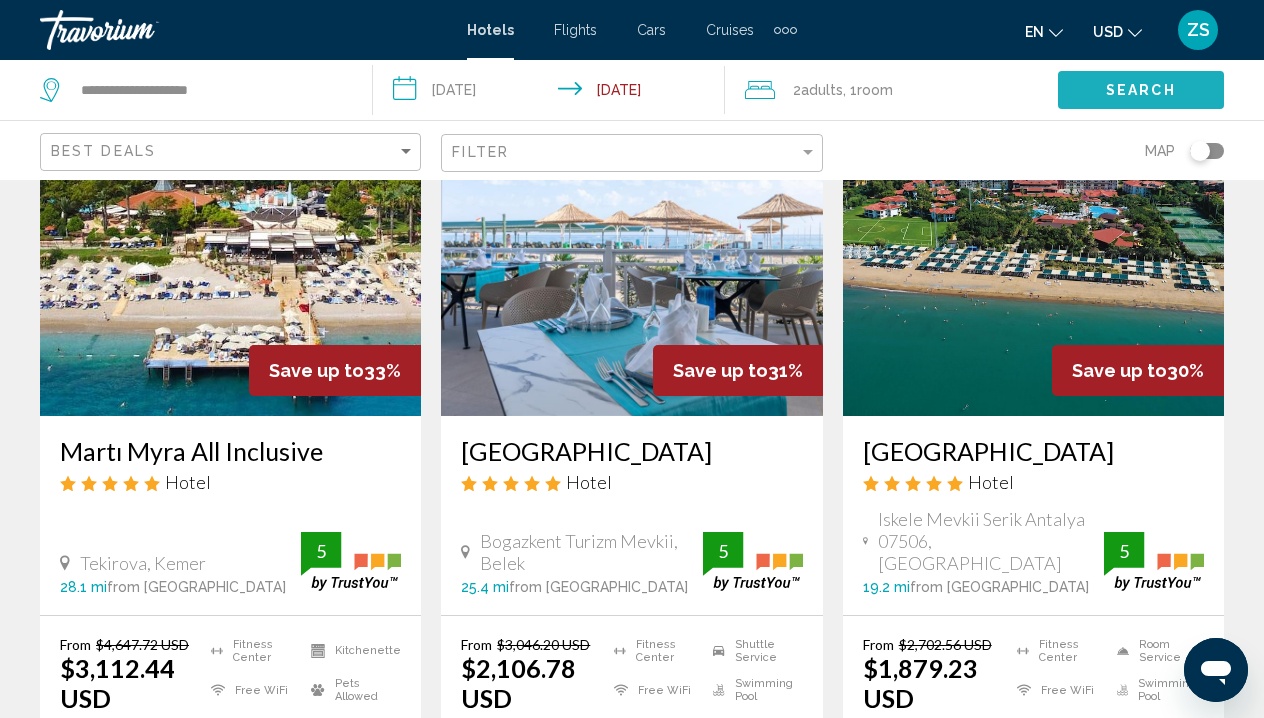 click on "Search" 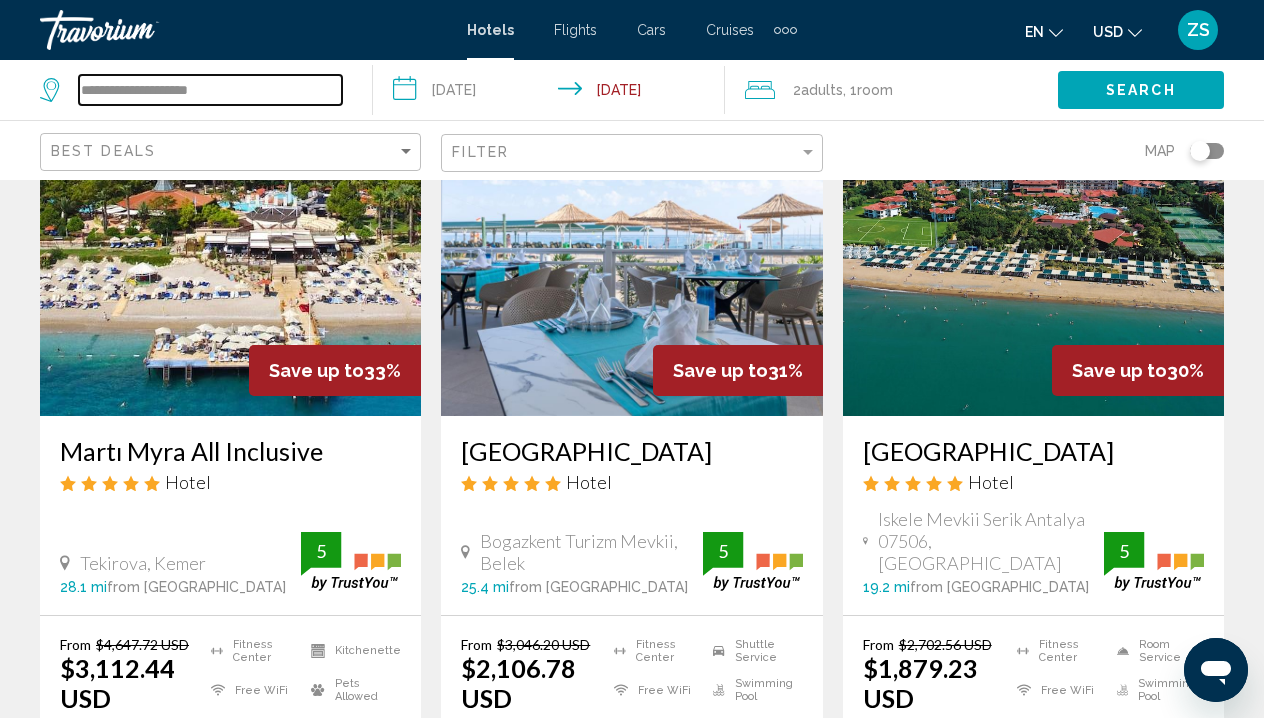 click on "**********" at bounding box center [210, 90] 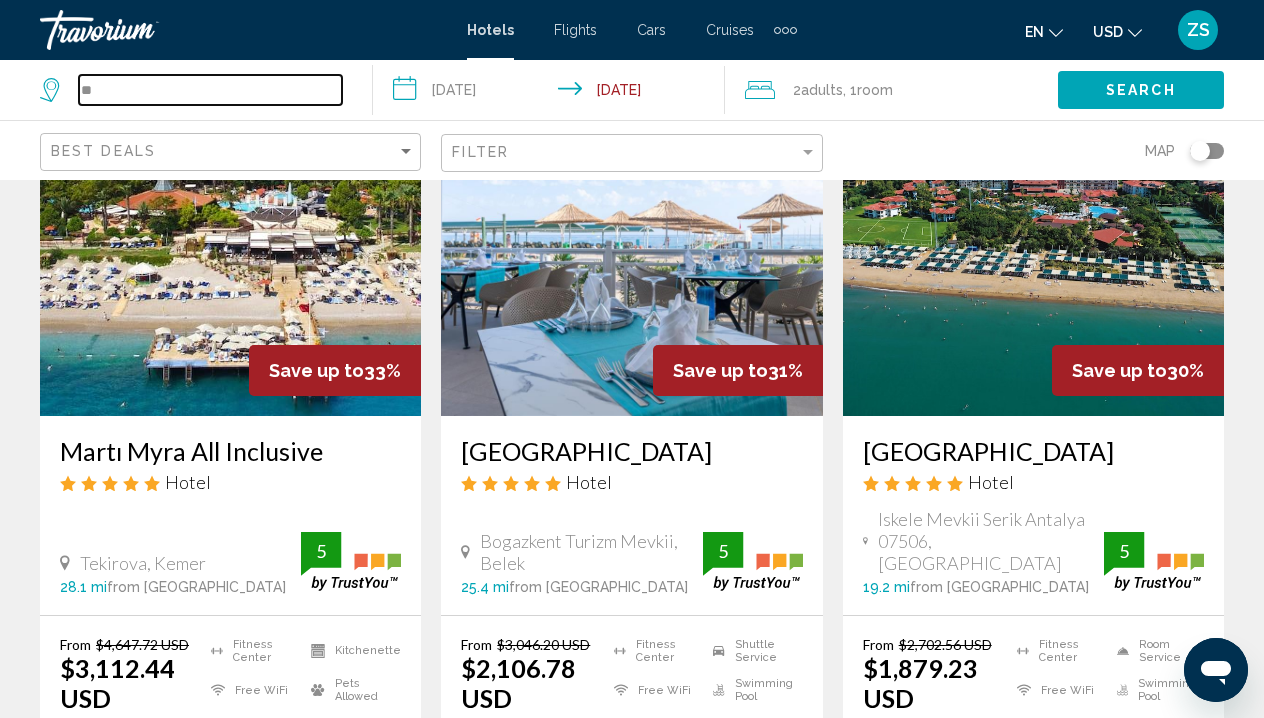 type on "*" 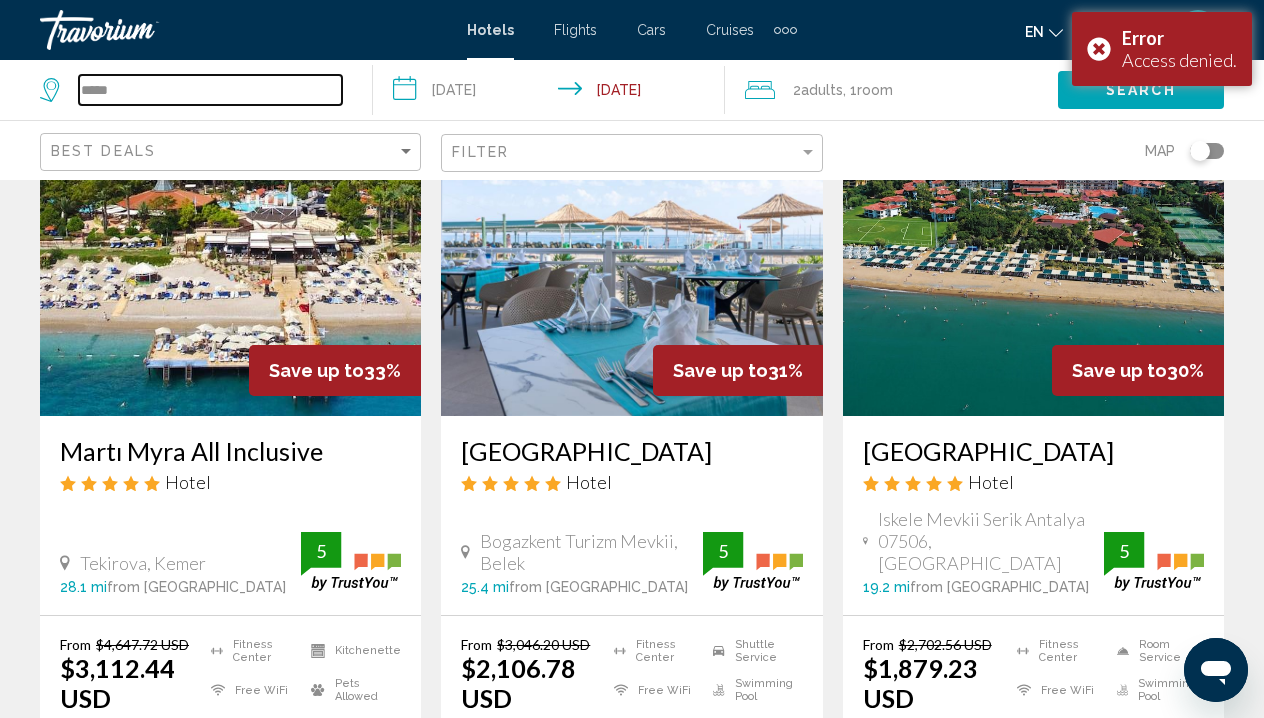 click on "*****" at bounding box center (210, 90) 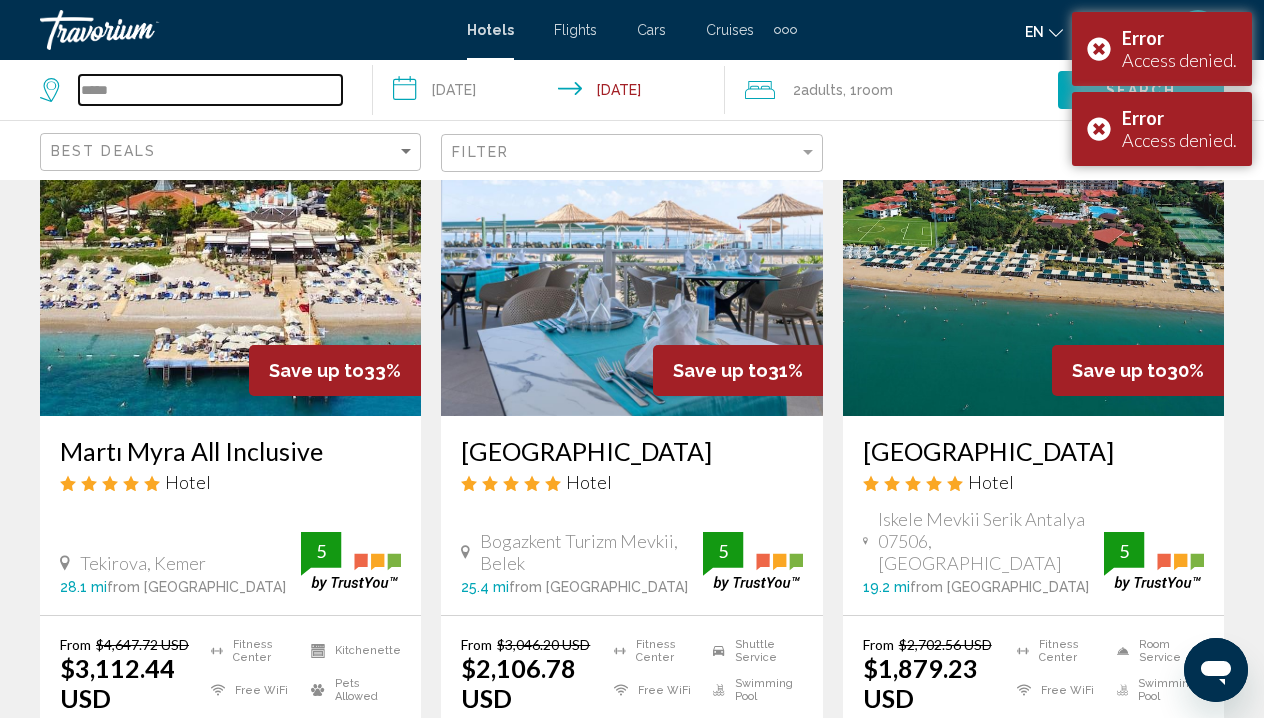 type on "****" 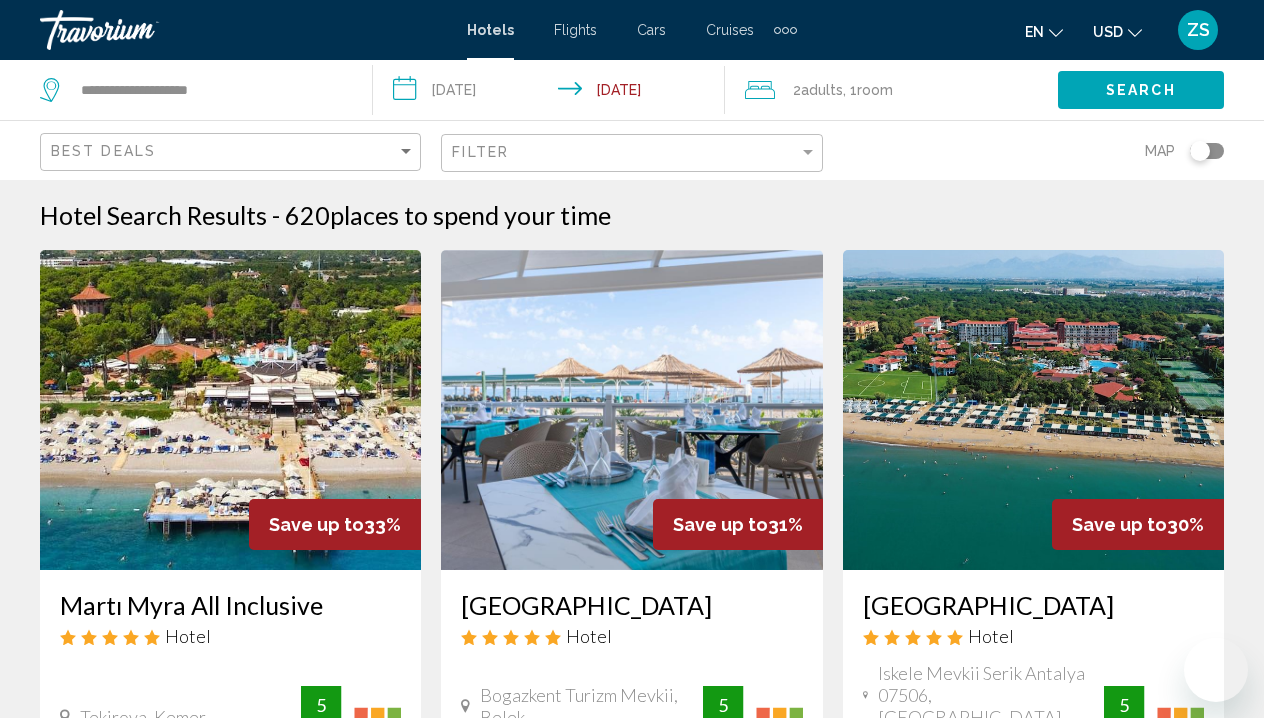 scroll, scrollTop: 0, scrollLeft: 0, axis: both 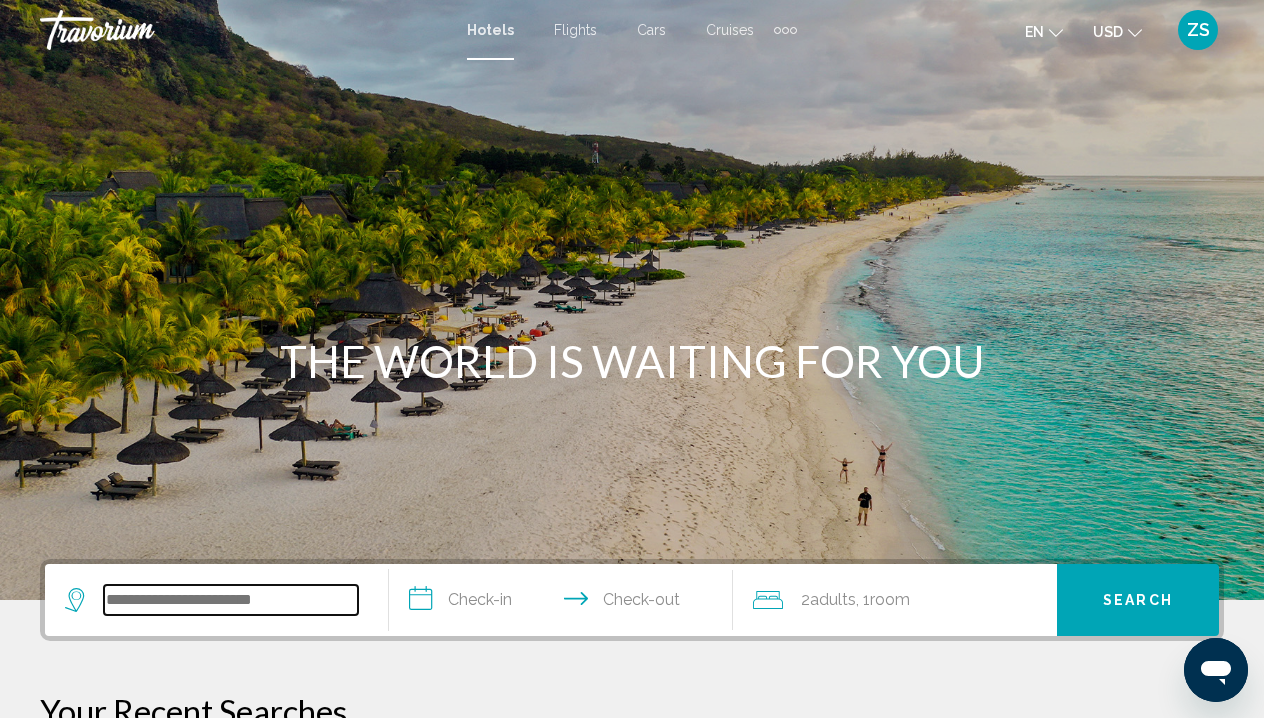 click at bounding box center (231, 600) 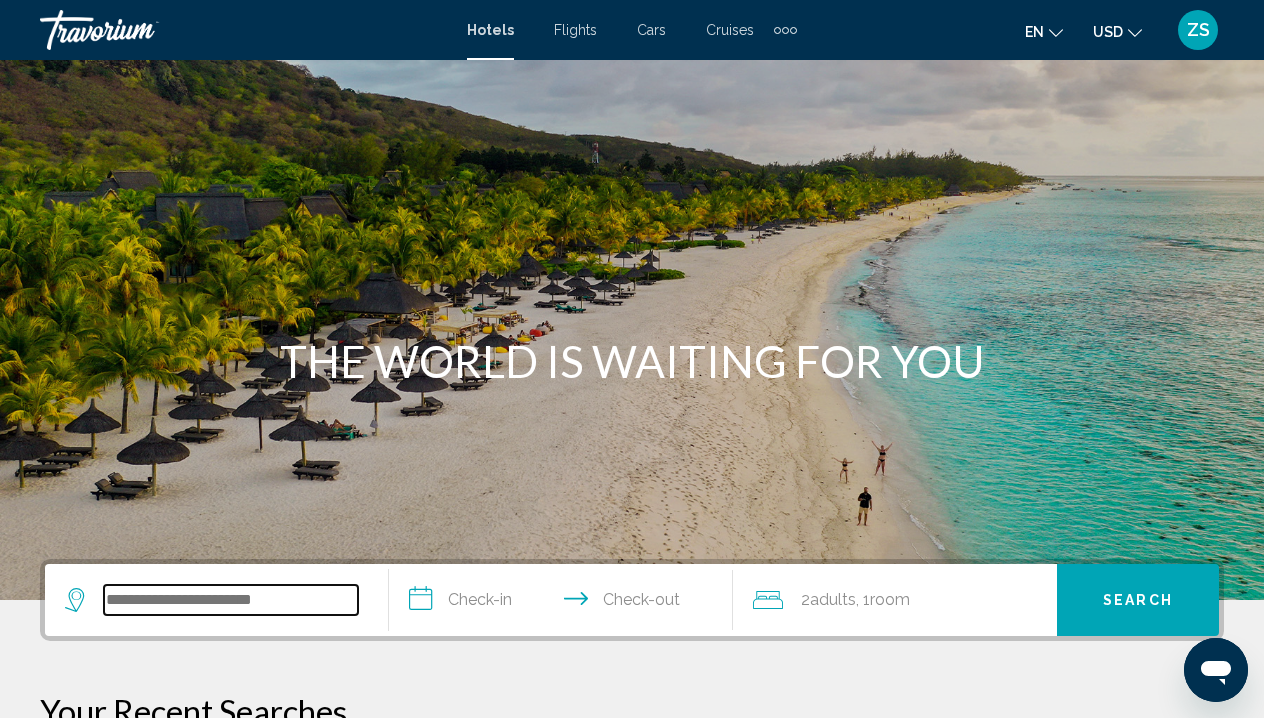 scroll, scrollTop: 494, scrollLeft: 0, axis: vertical 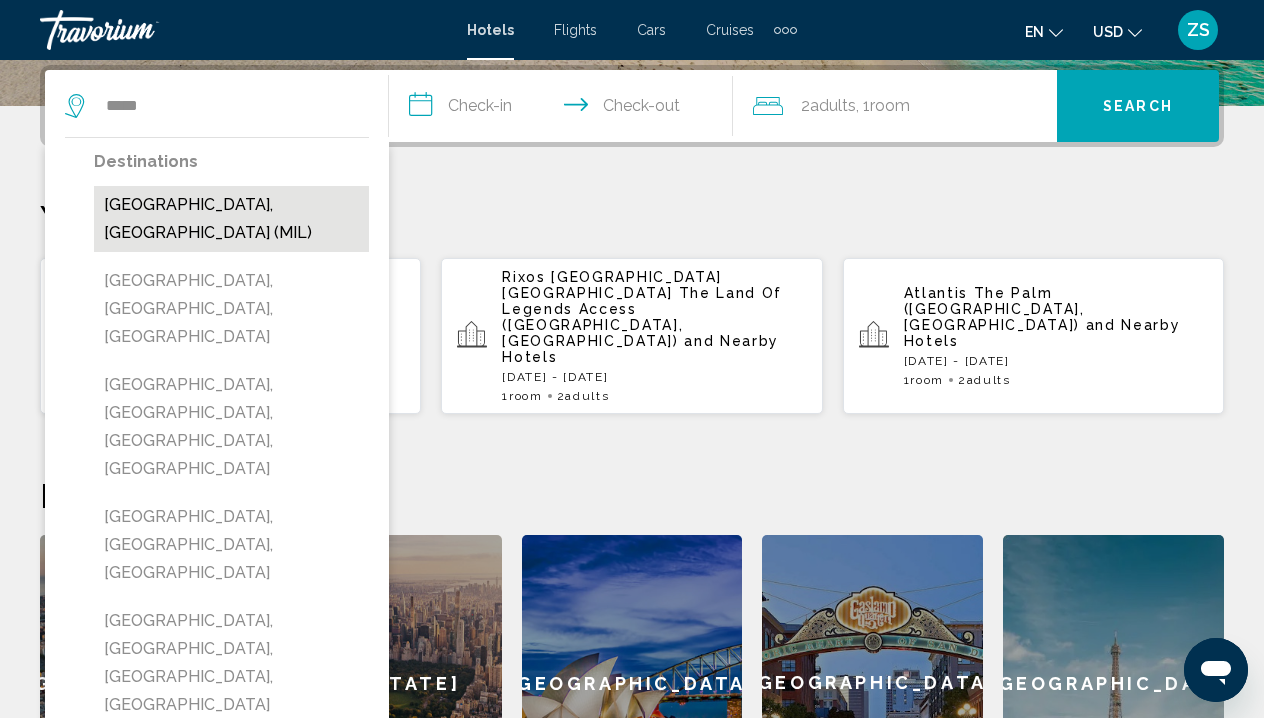 click on "[GEOGRAPHIC_DATA], [GEOGRAPHIC_DATA] (MIL)" at bounding box center (231, 219) 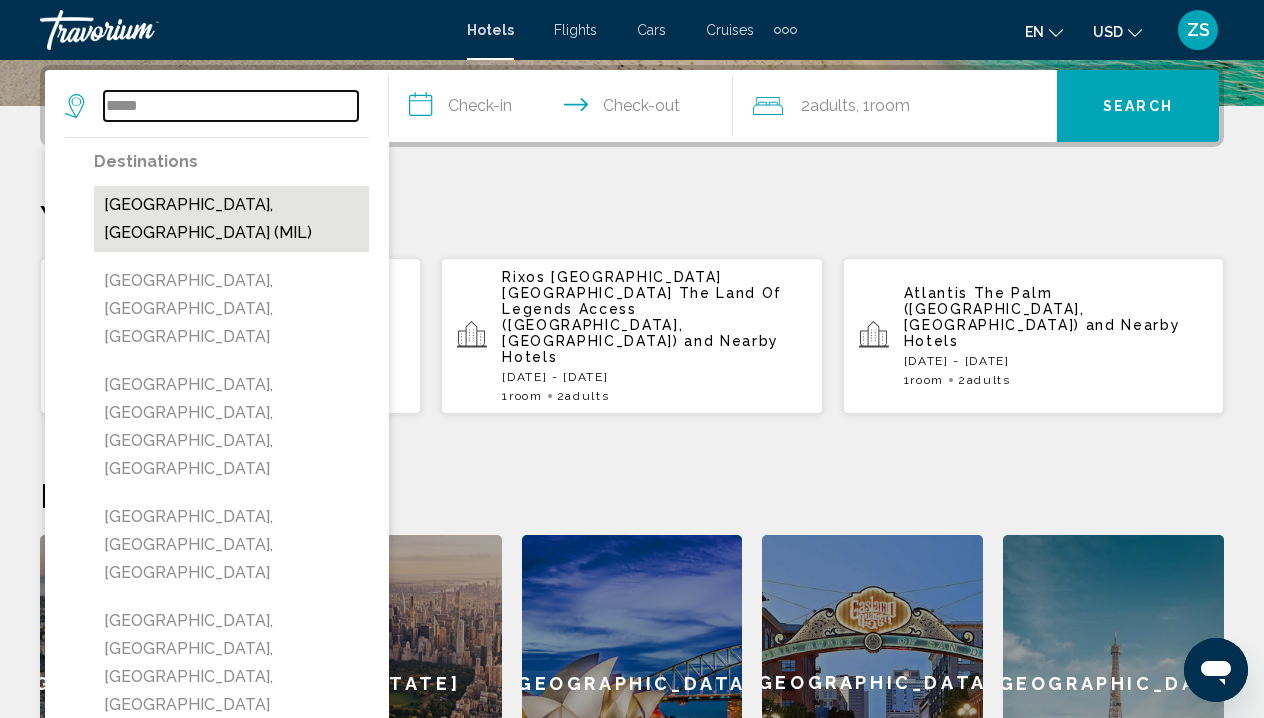 type on "**********" 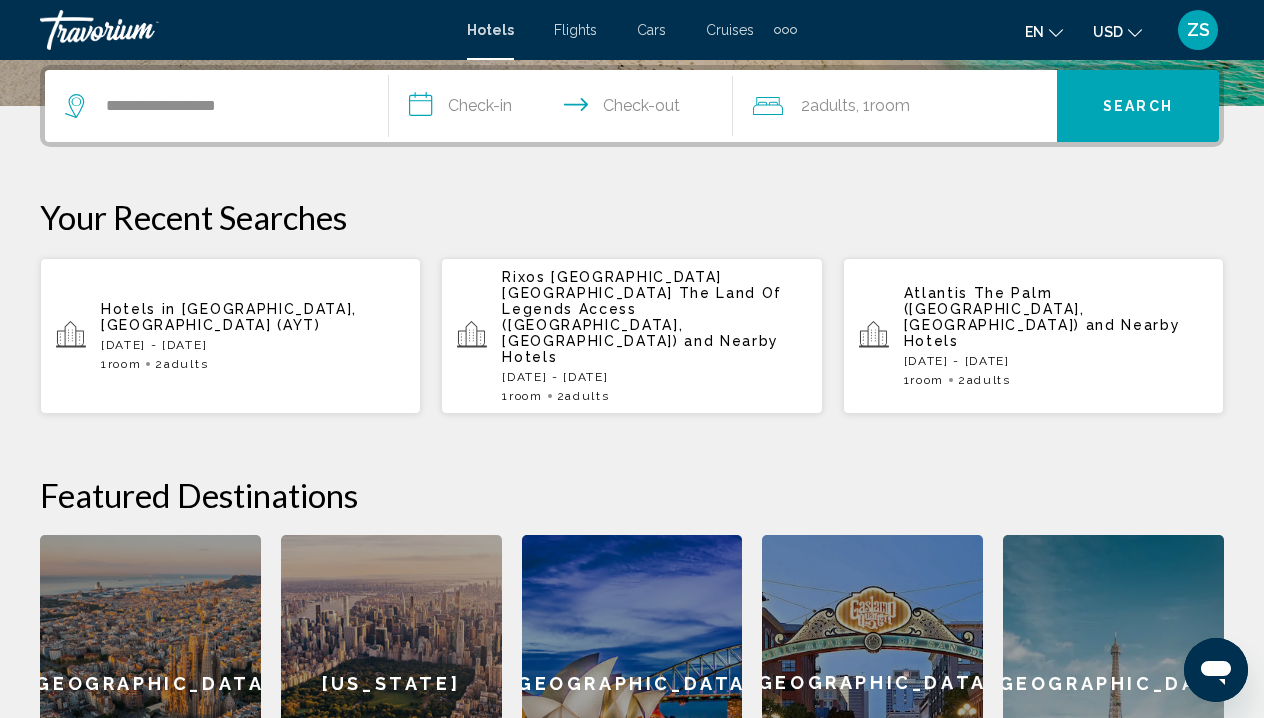 click on "**********" at bounding box center [565, 109] 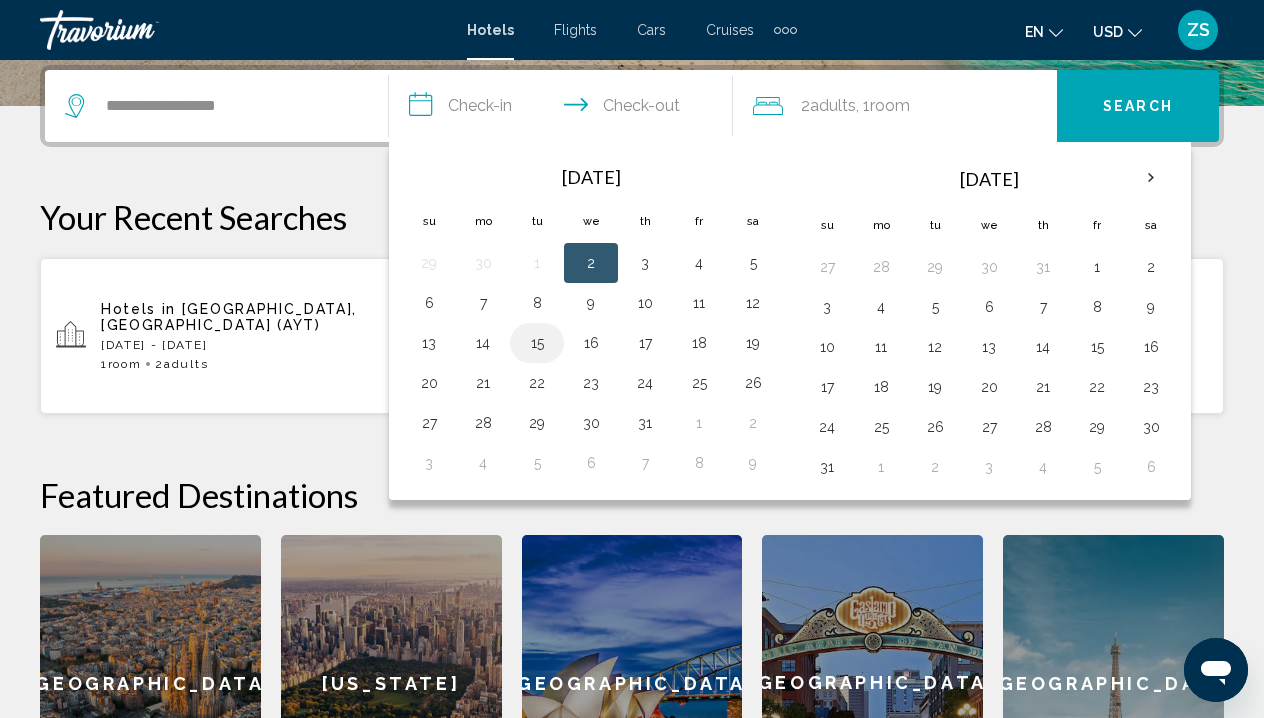 click on "15" at bounding box center (537, 343) 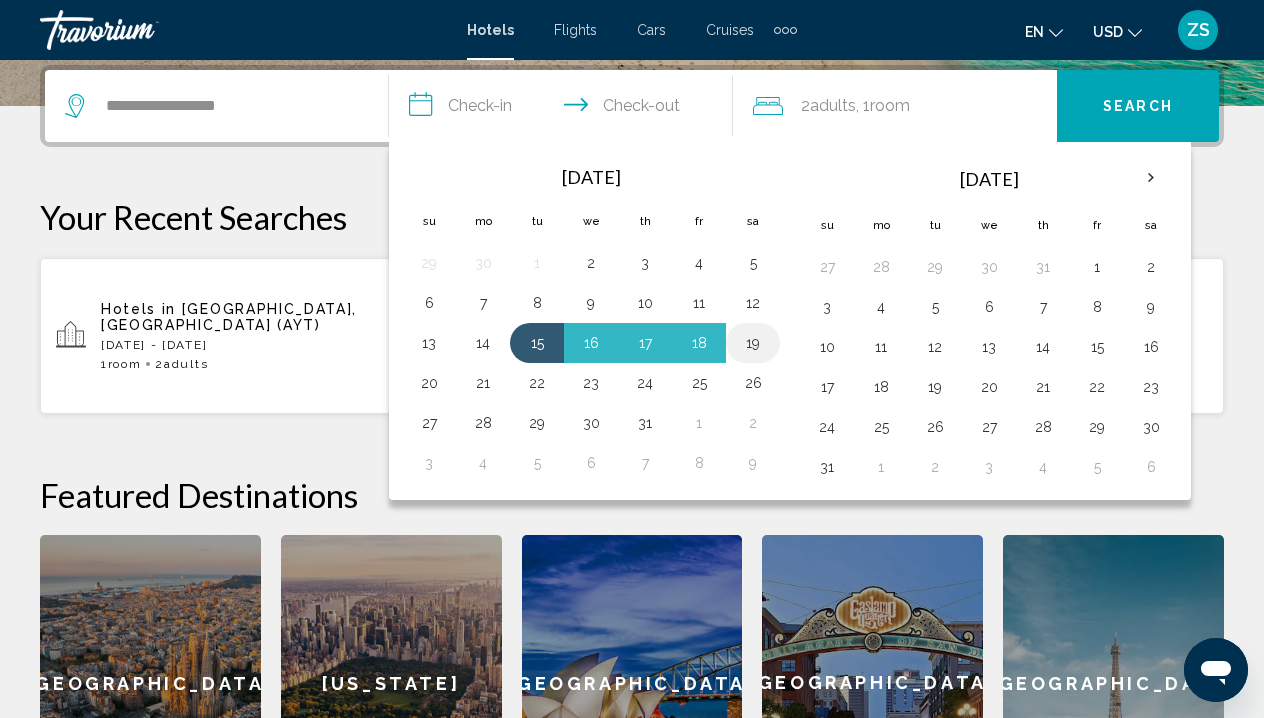 click on "19" at bounding box center (753, 343) 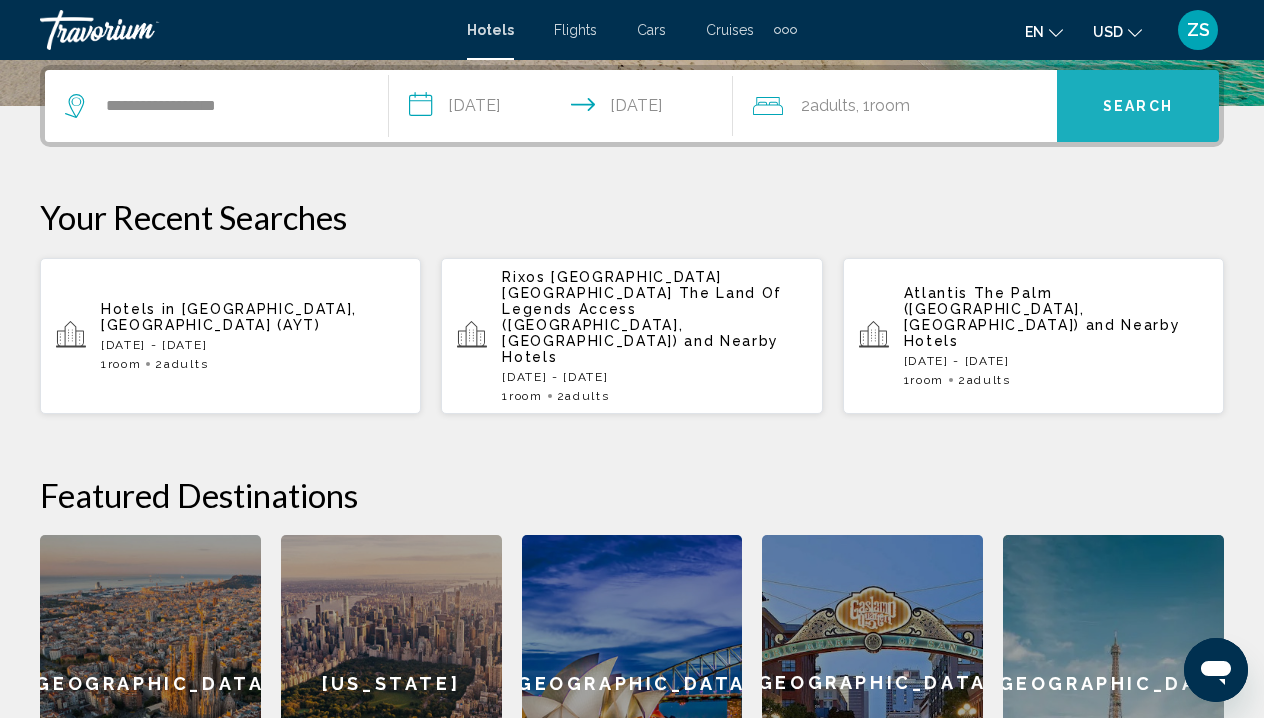 click on "Search" at bounding box center (1138, 107) 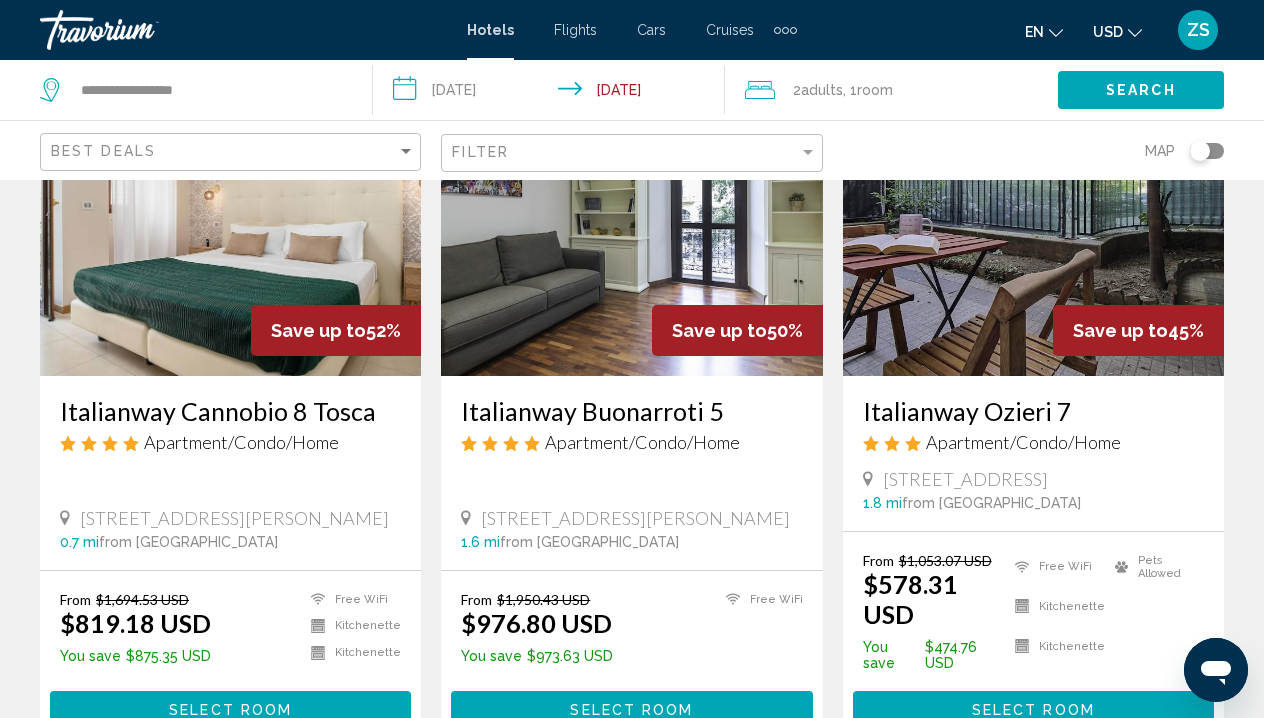 scroll, scrollTop: 196, scrollLeft: 0, axis: vertical 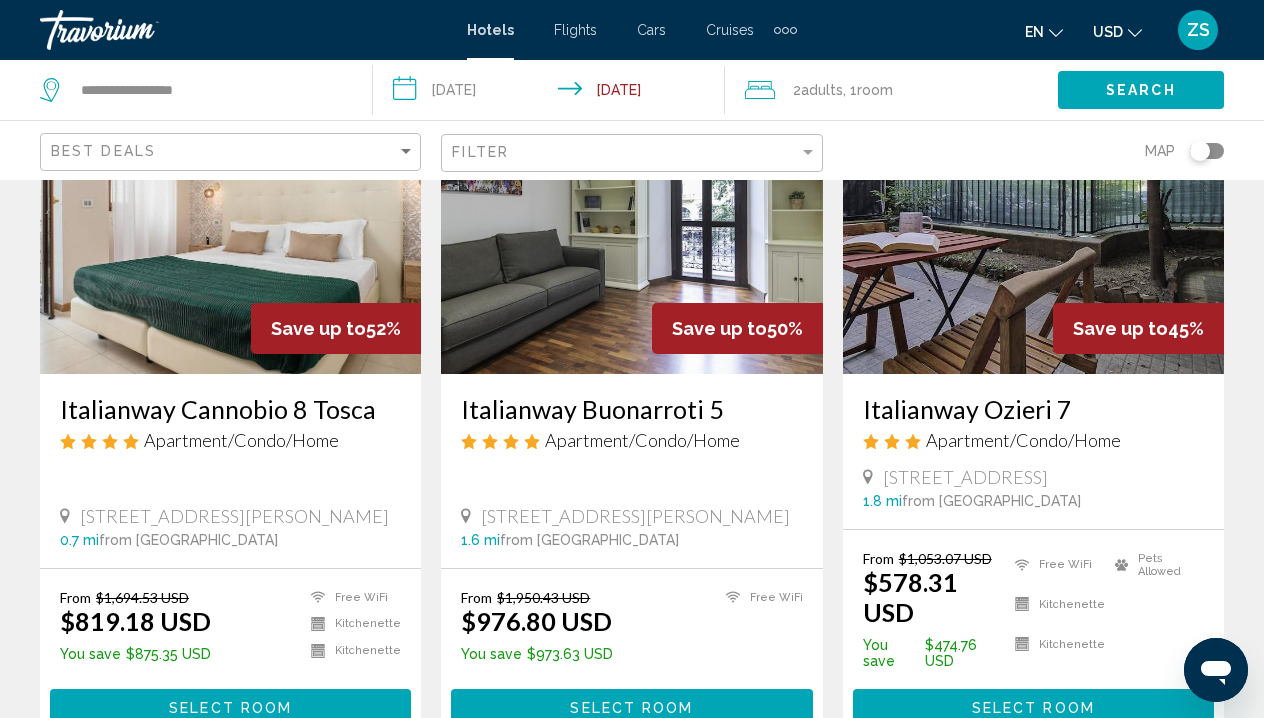 click on "**********" at bounding box center [553, 93] 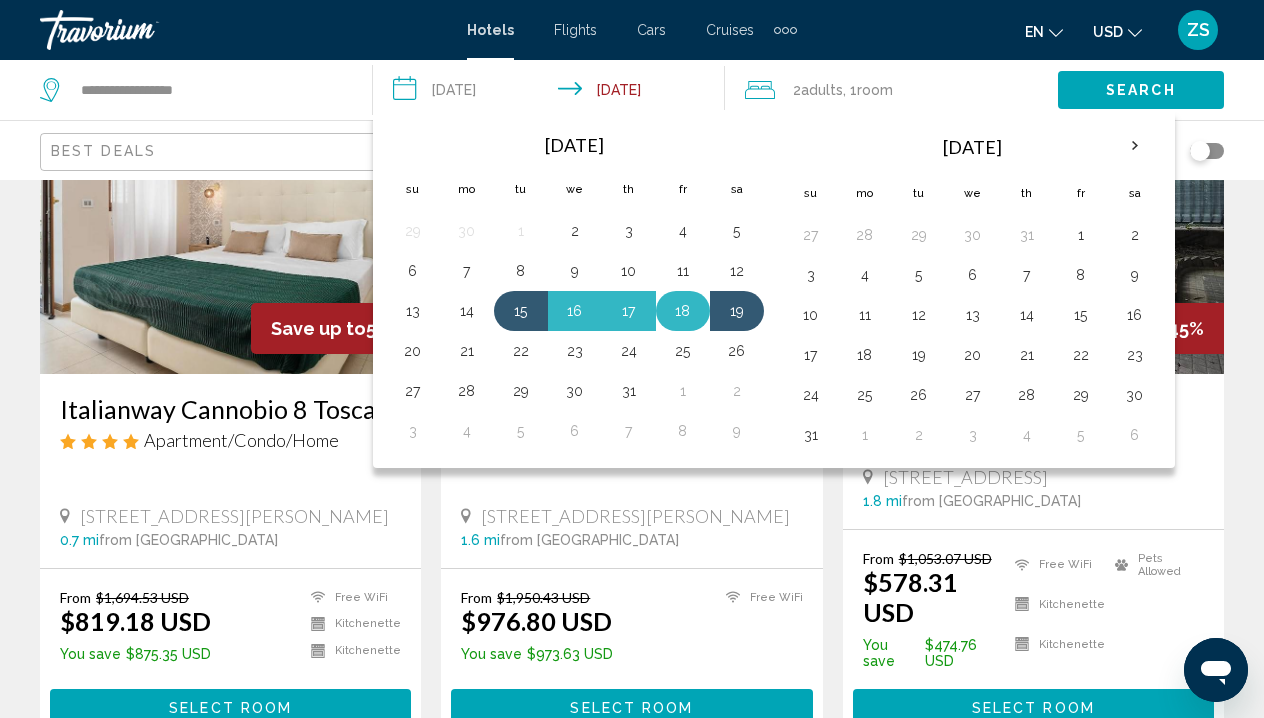 click on "18" at bounding box center [683, 311] 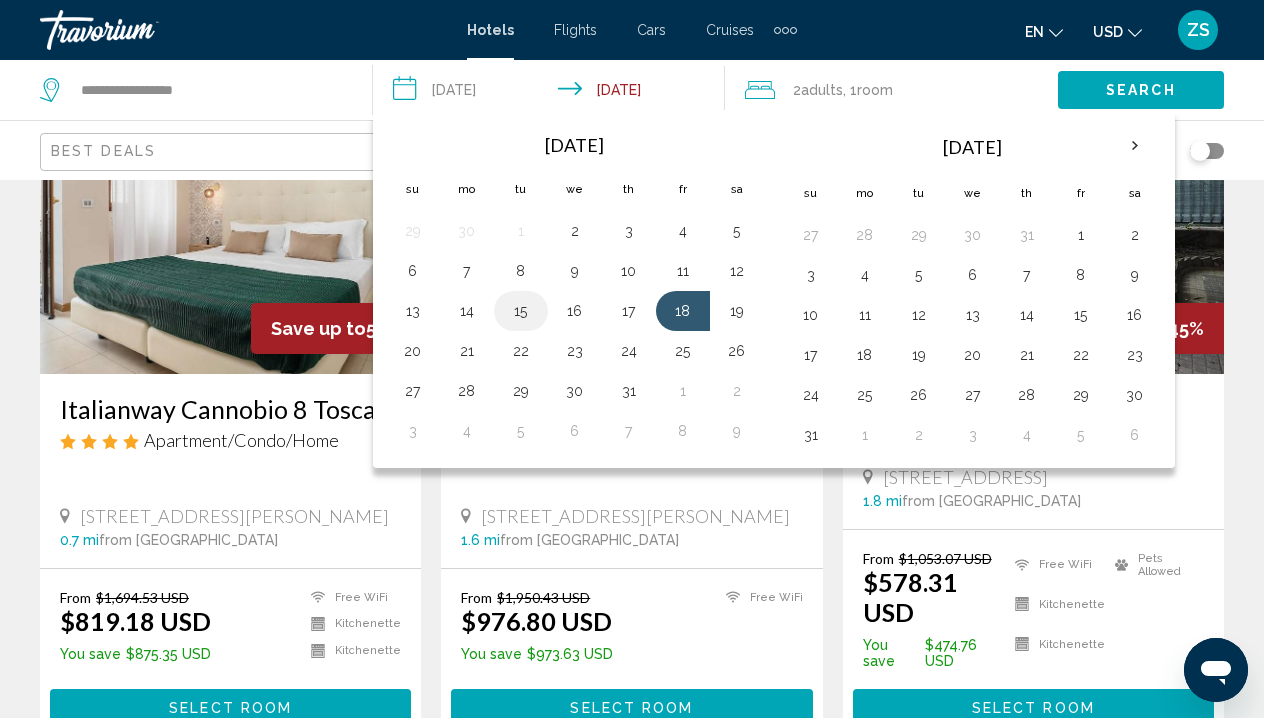click on "15" at bounding box center [521, 311] 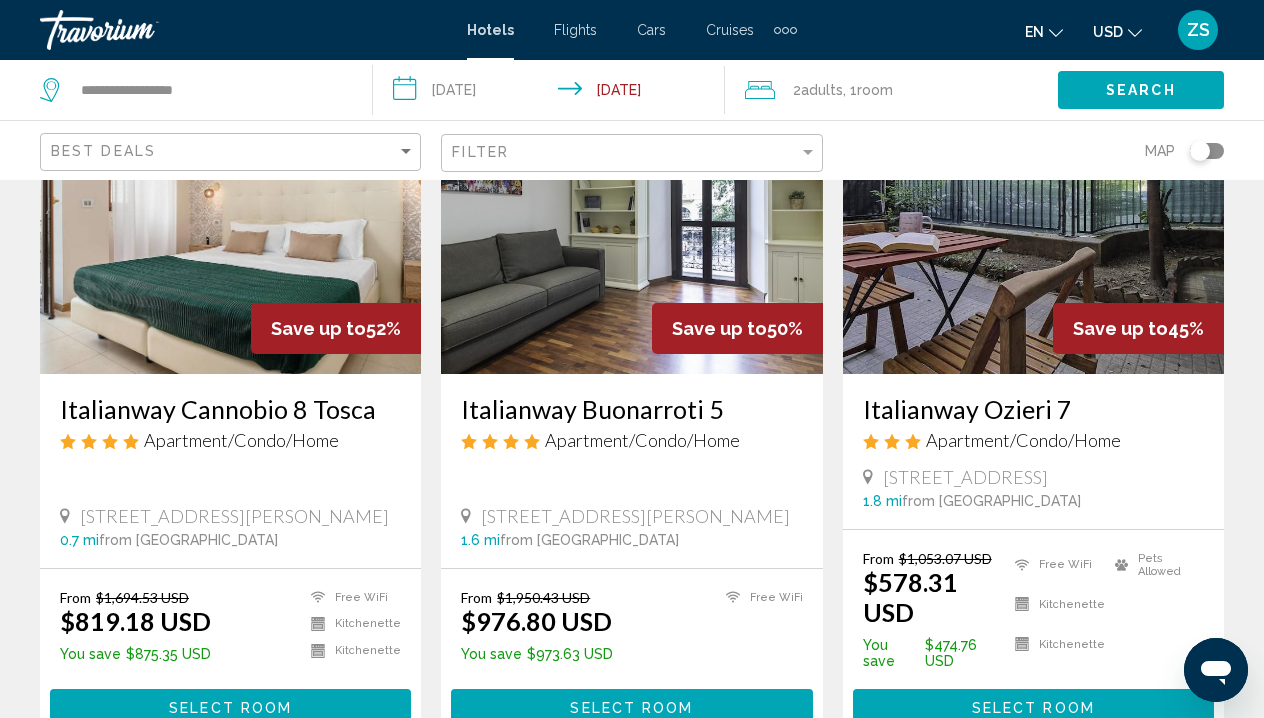 click on "Search" 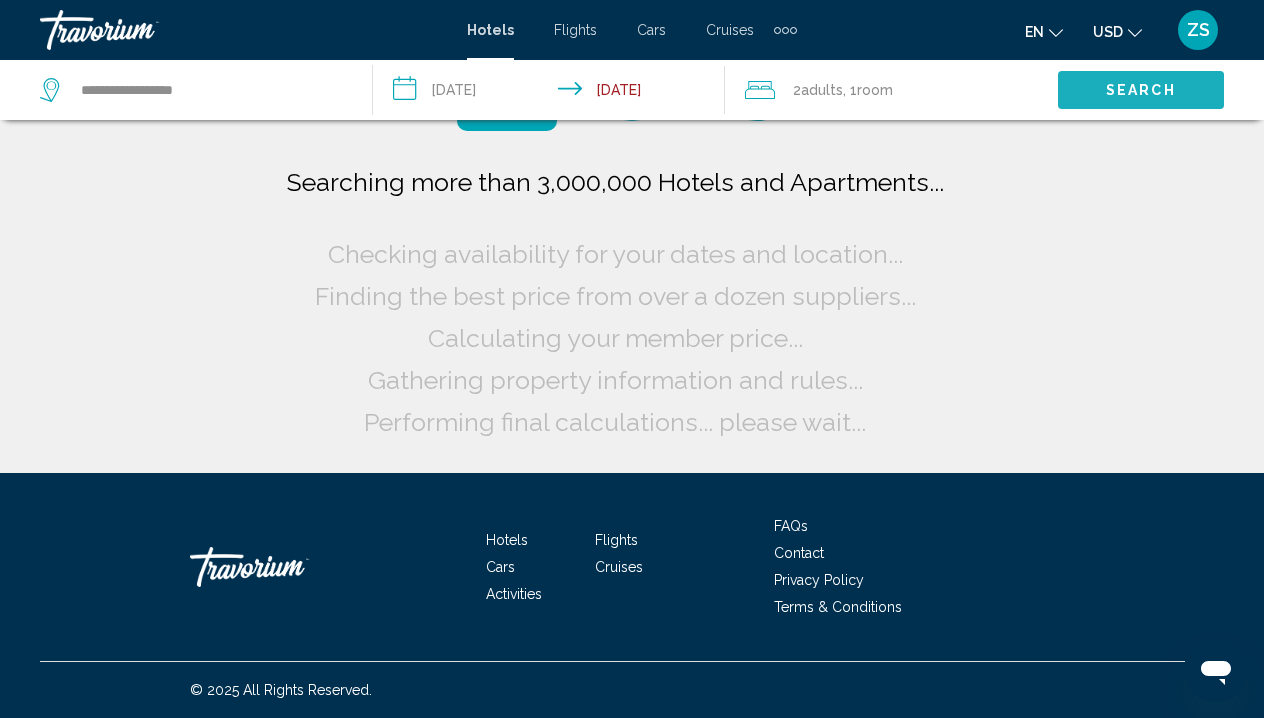 scroll, scrollTop: 0, scrollLeft: 0, axis: both 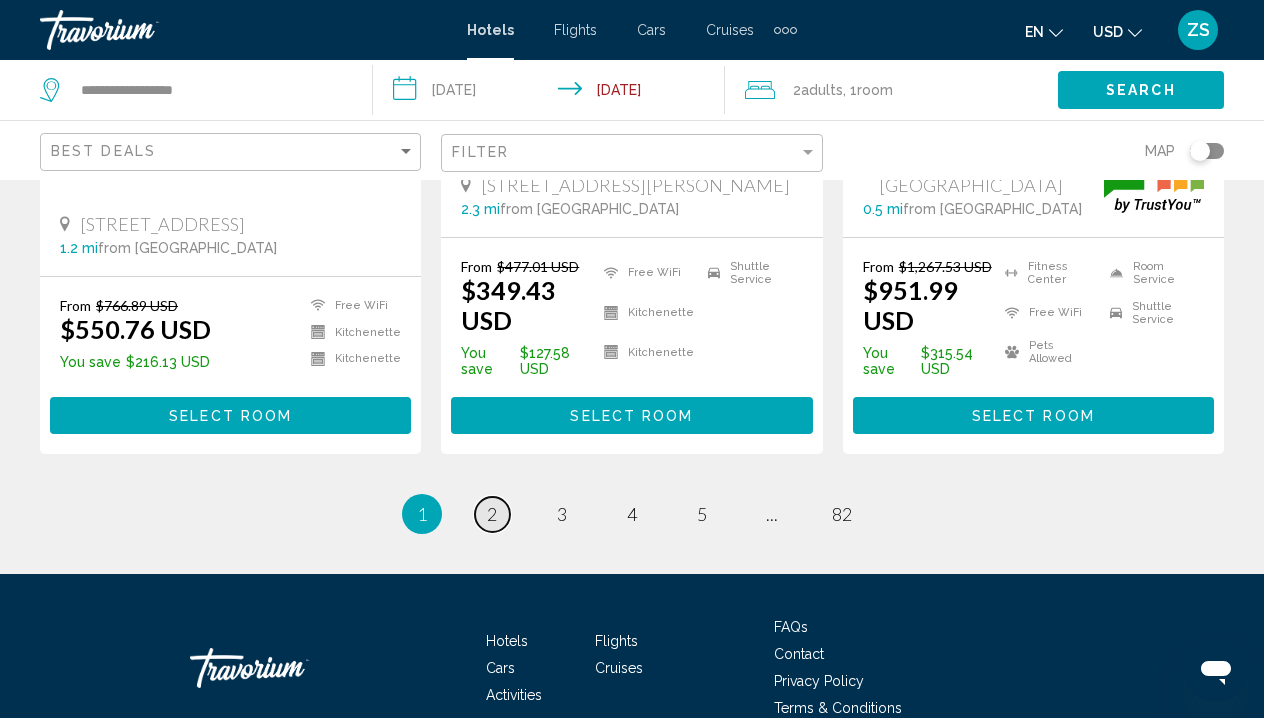 click on "page  2" at bounding box center [492, 514] 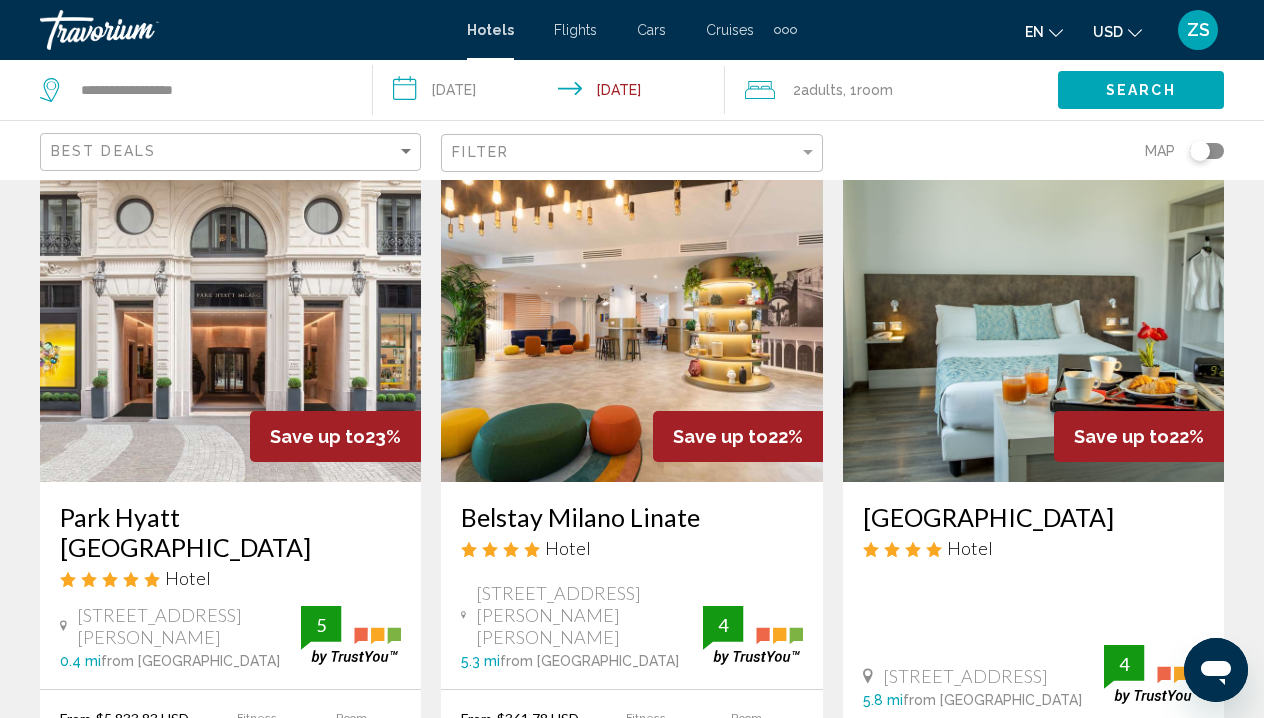 scroll, scrollTop: 904, scrollLeft: 0, axis: vertical 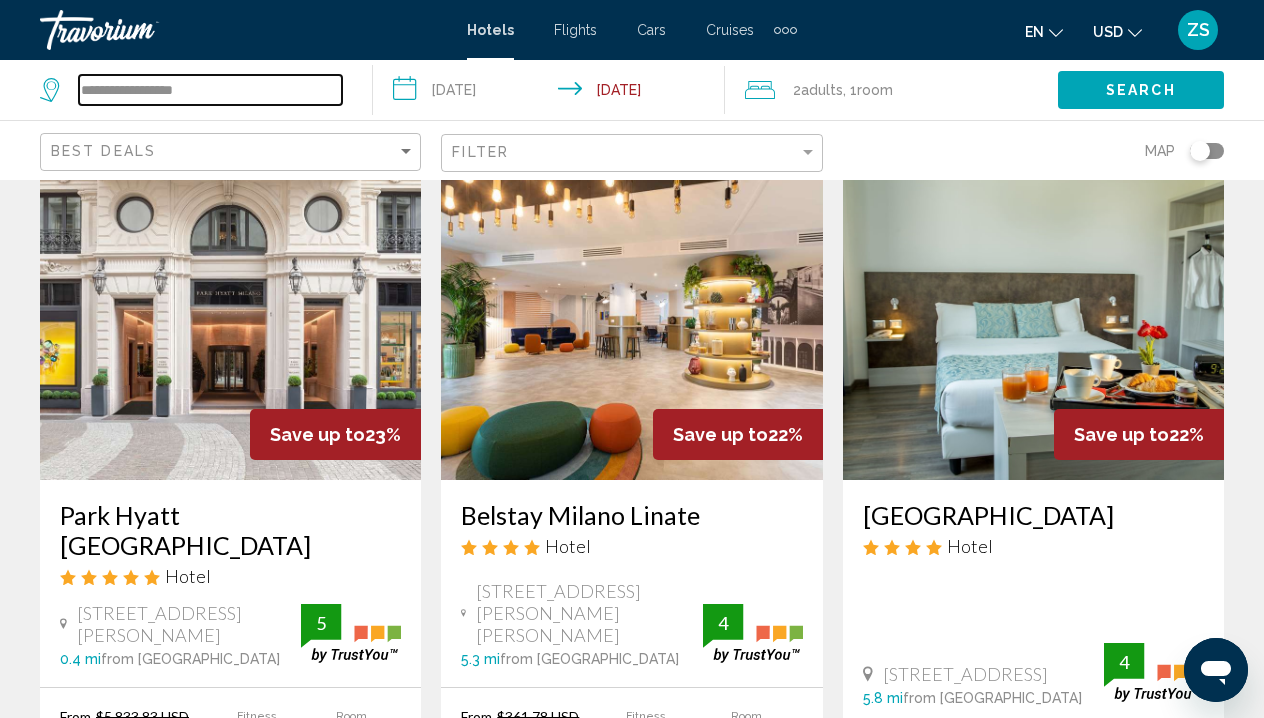 click on "**********" at bounding box center [210, 90] 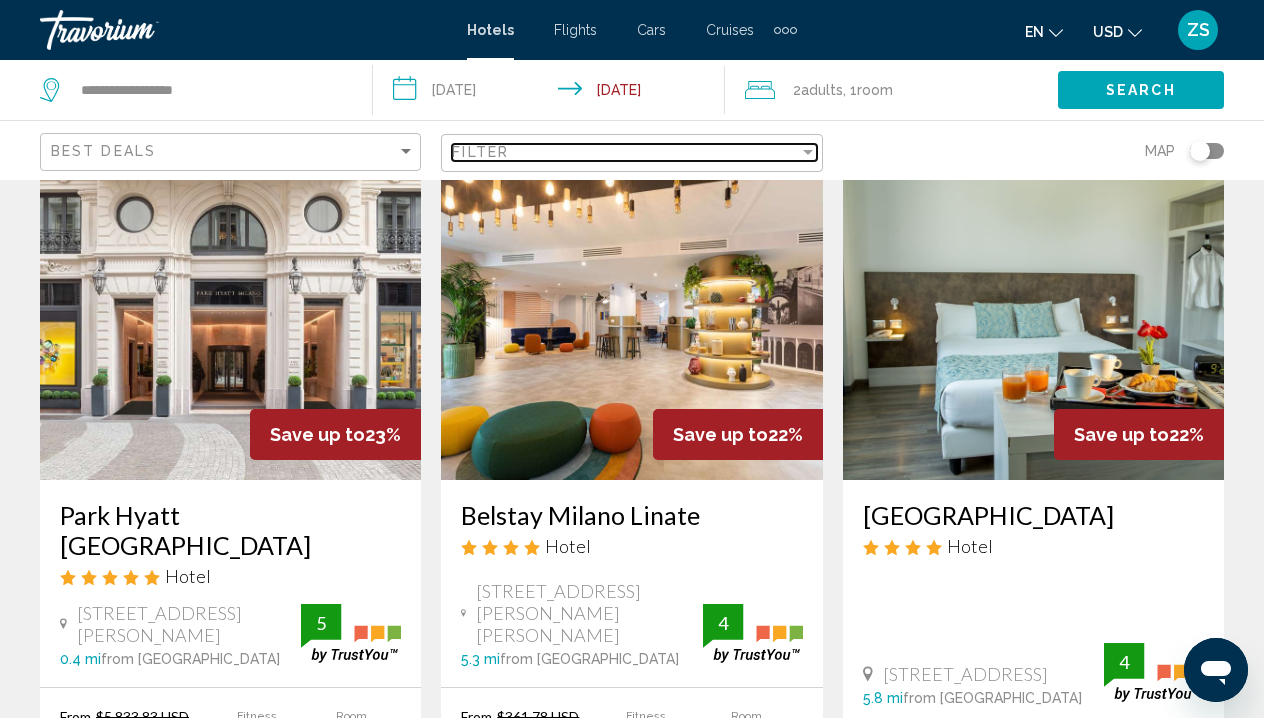 click on "Filter" at bounding box center (625, 152) 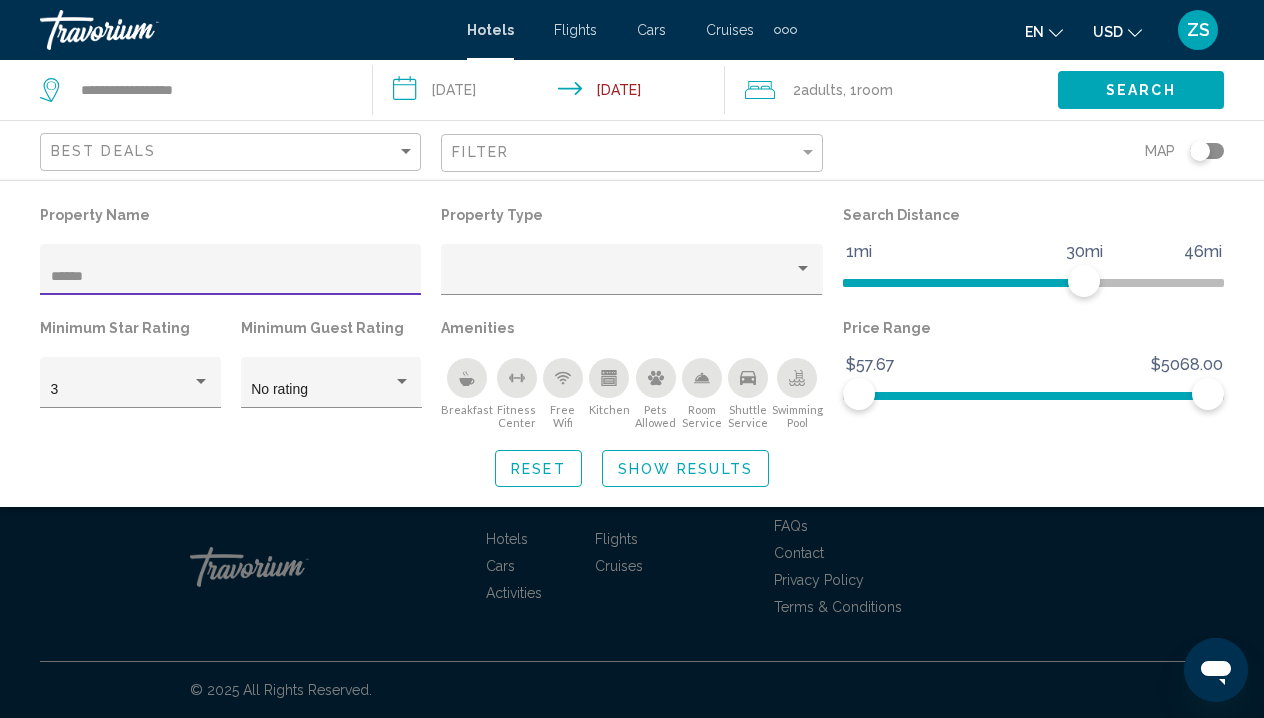 scroll, scrollTop: 599, scrollLeft: 0, axis: vertical 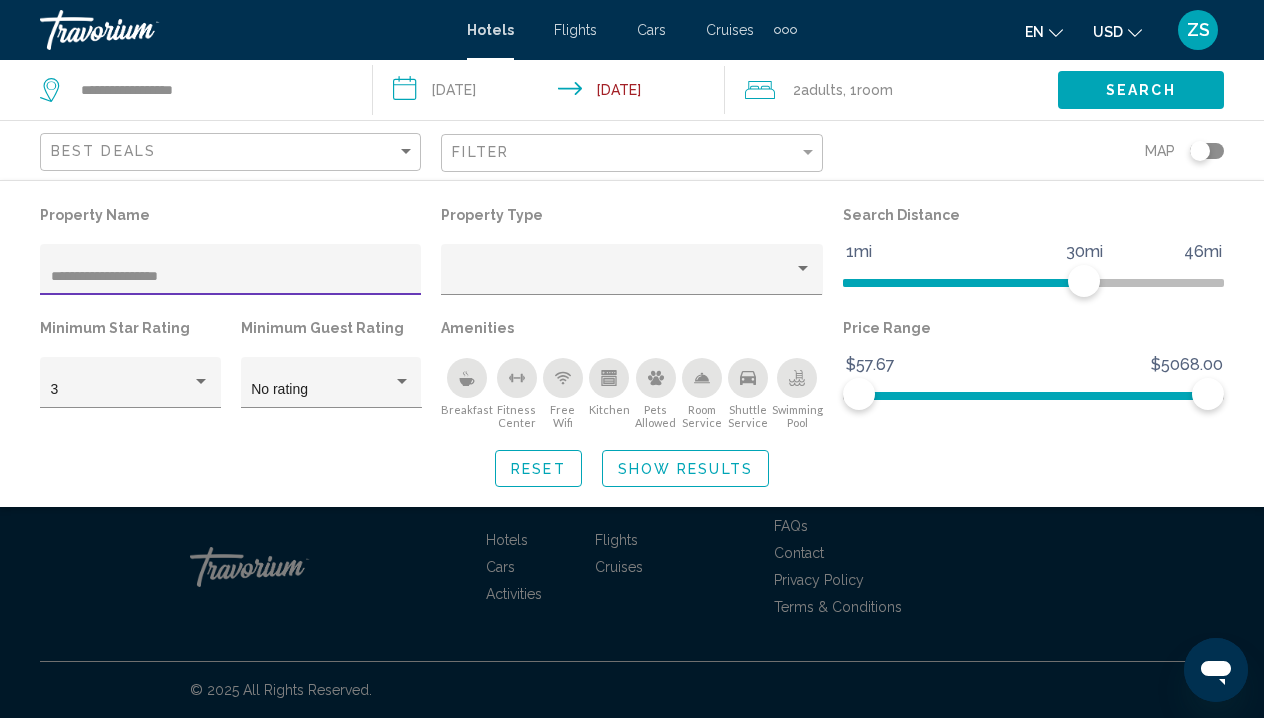 type on "**********" 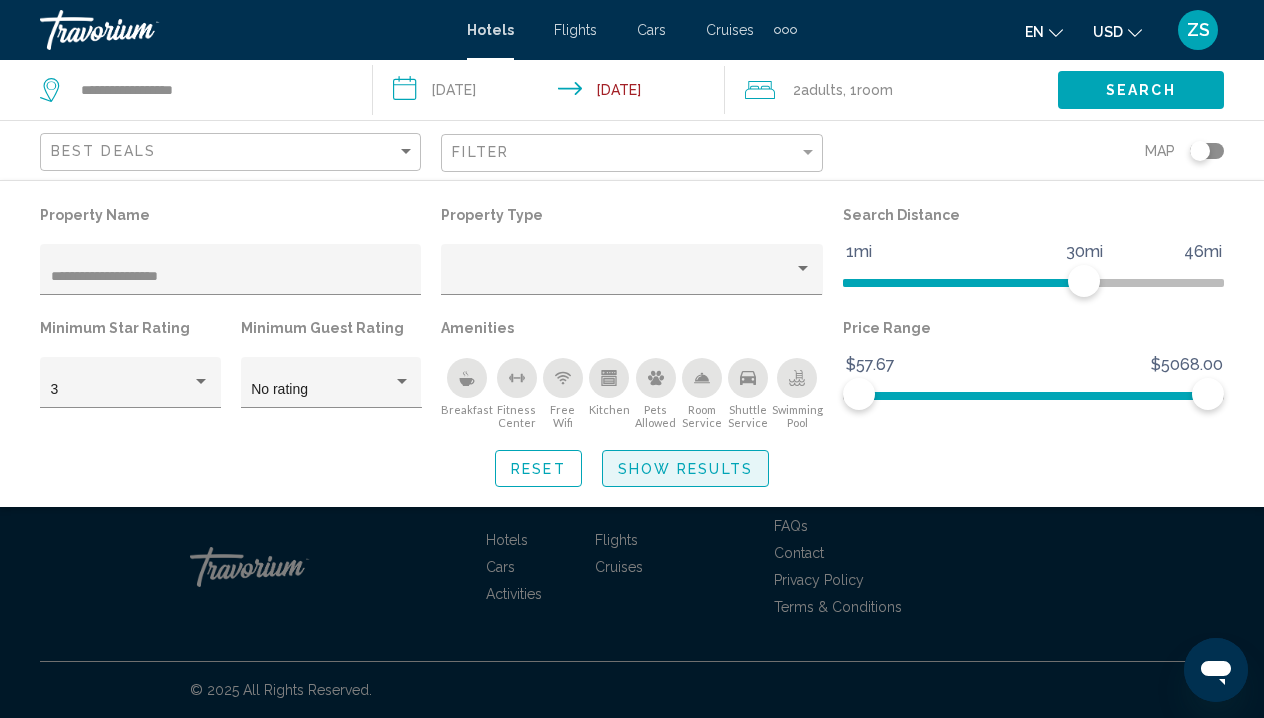 drag, startPoint x: 549, startPoint y: 196, endPoint x: 740, endPoint y: 473, distance: 336.46695 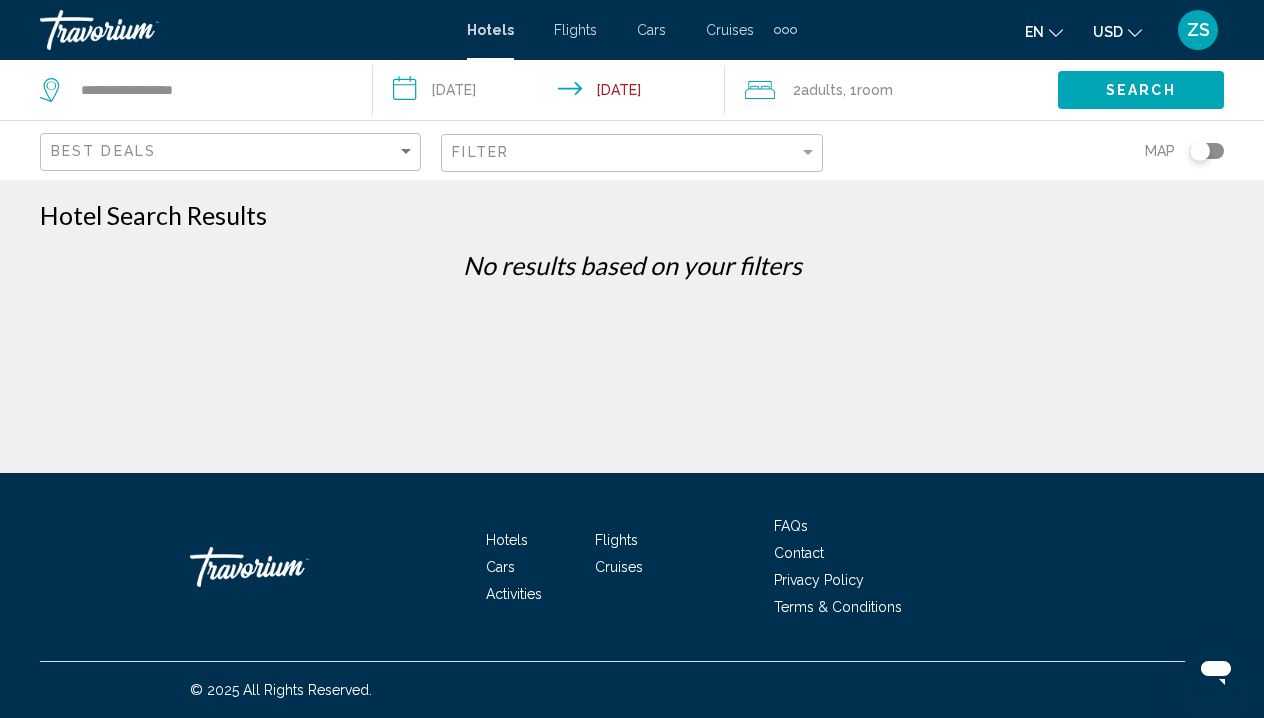 click on "Filter" 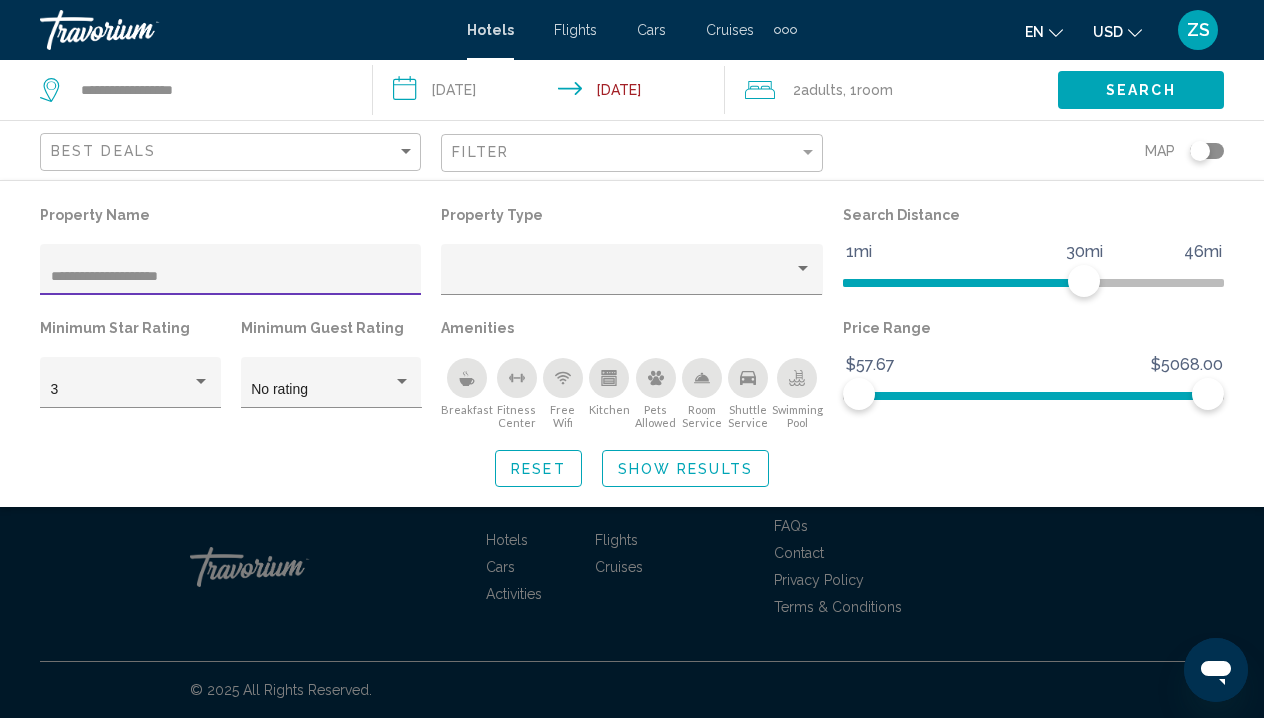 click on "**********" at bounding box center [231, 277] 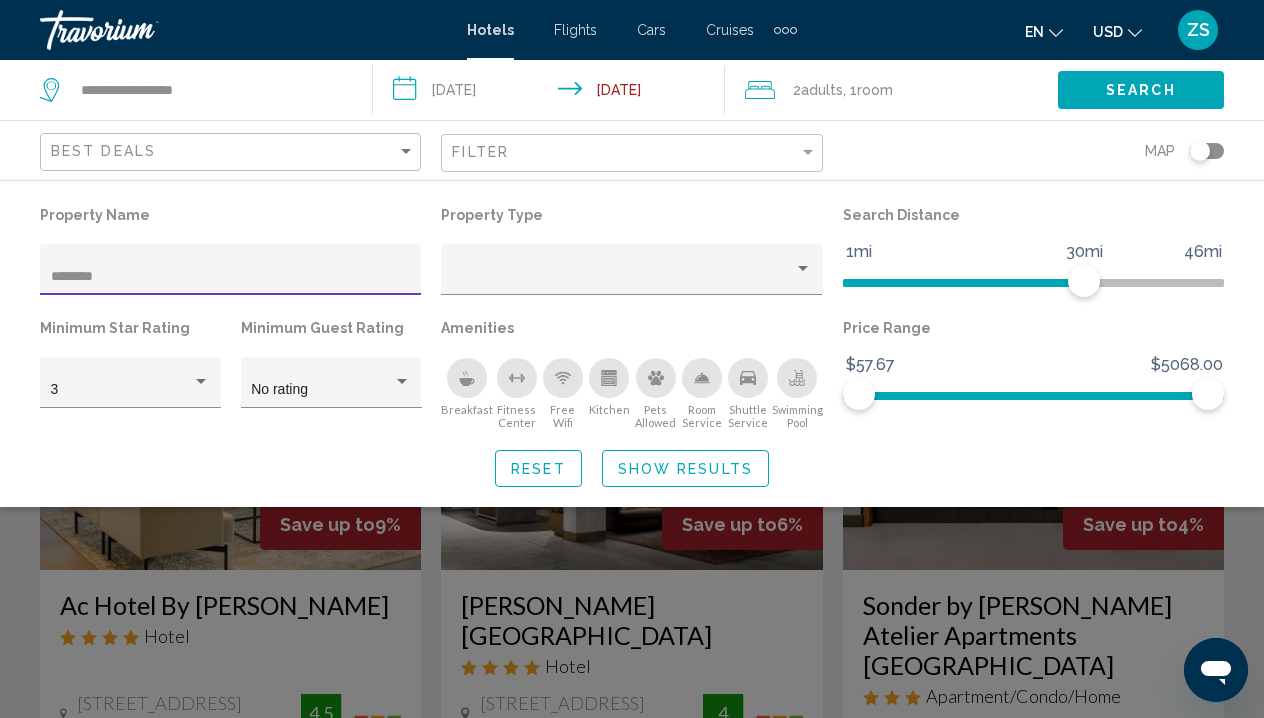 type on "********" 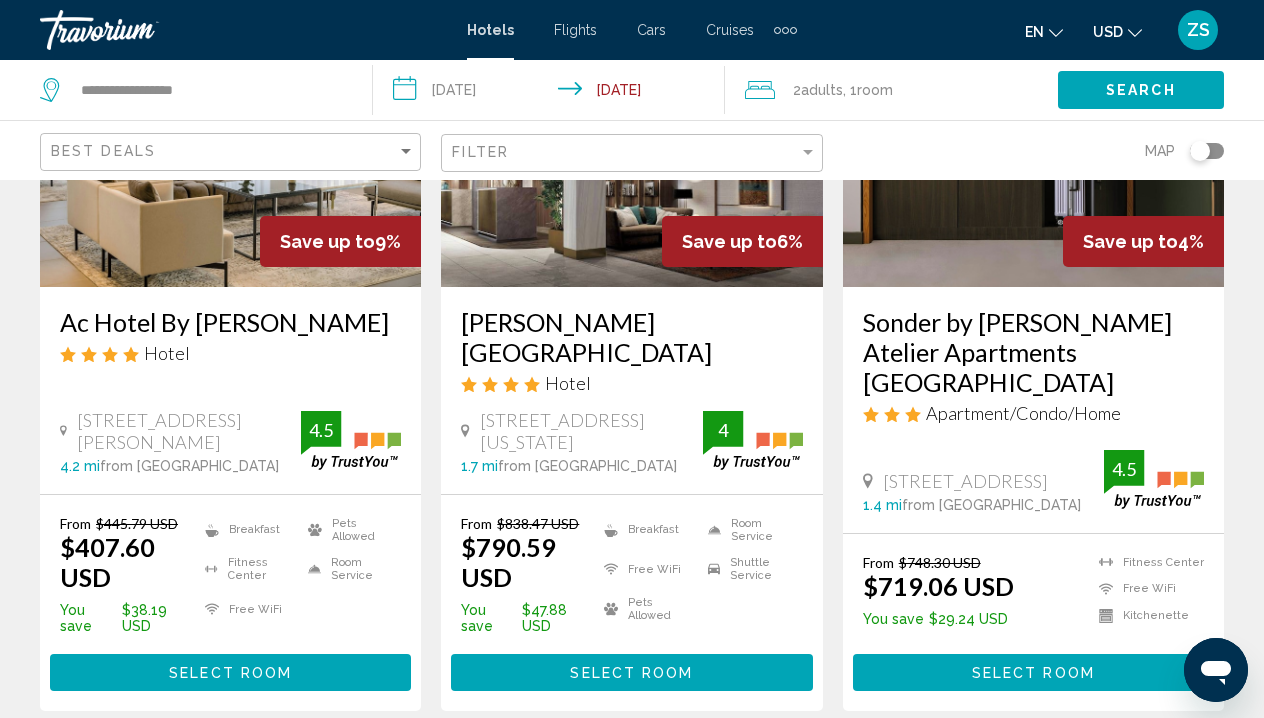 scroll, scrollTop: 292, scrollLeft: 0, axis: vertical 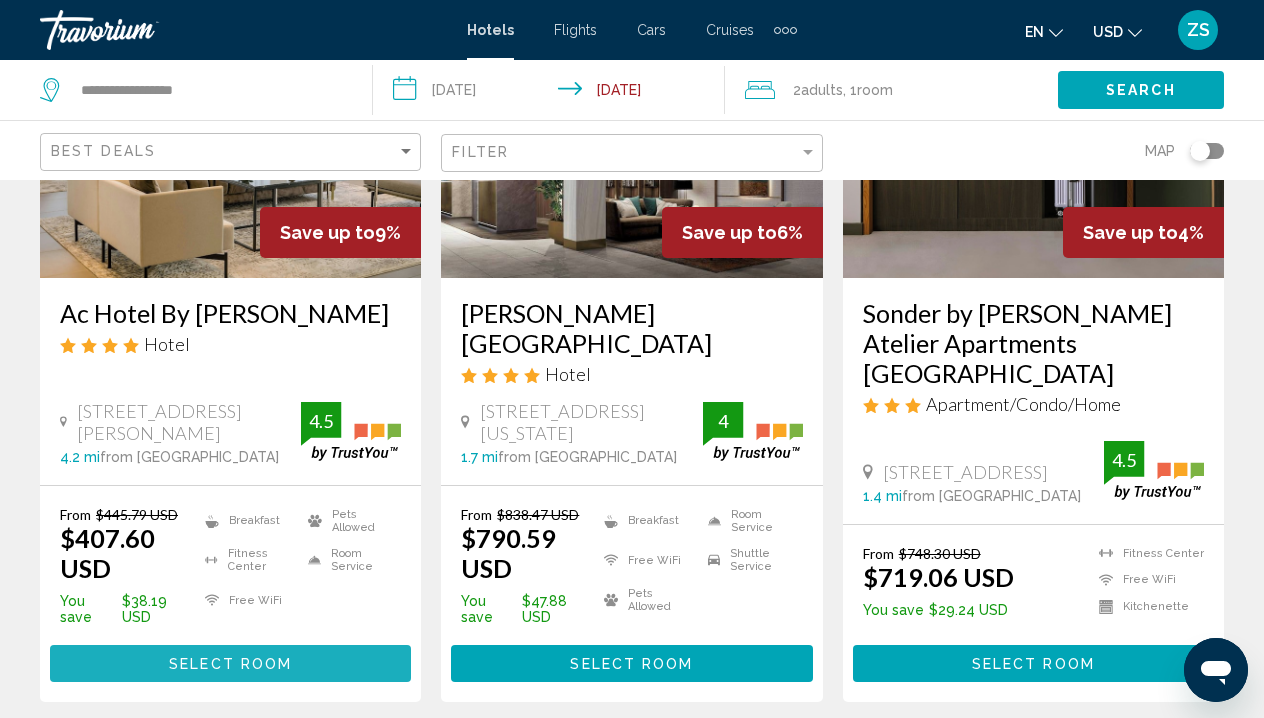 click on "Select Room" at bounding box center [230, 663] 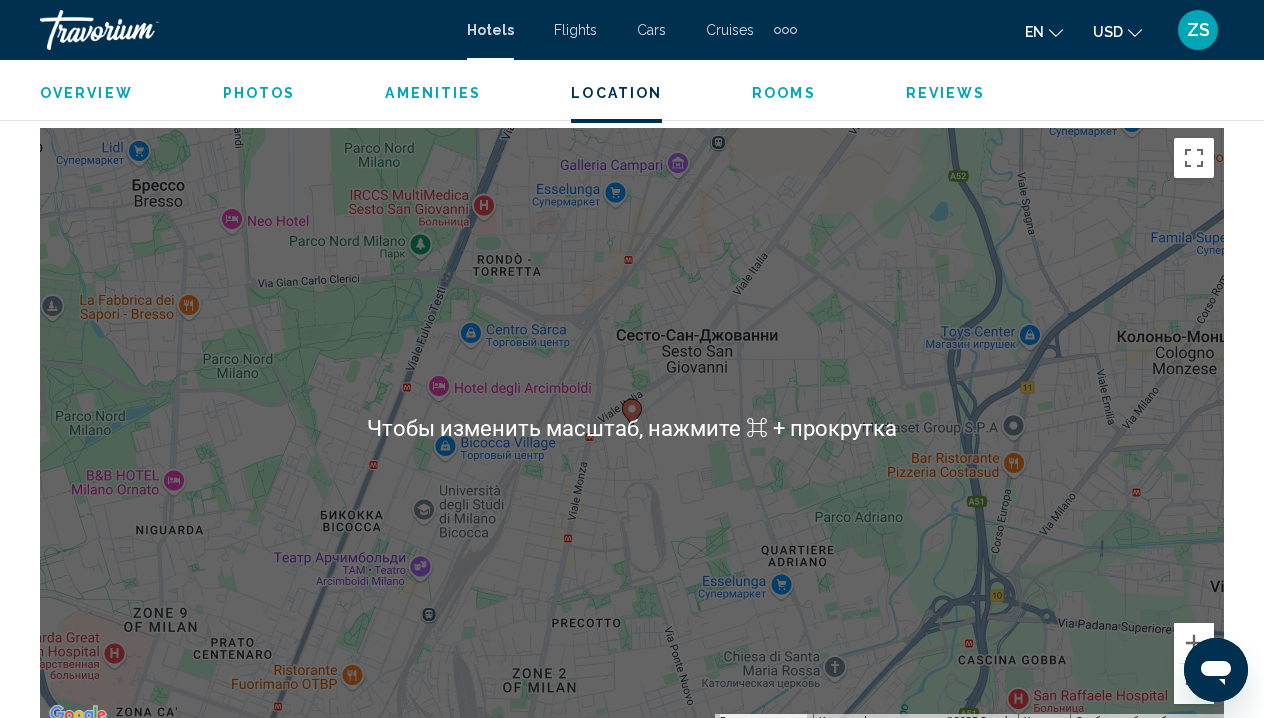scroll, scrollTop: 2238, scrollLeft: 0, axis: vertical 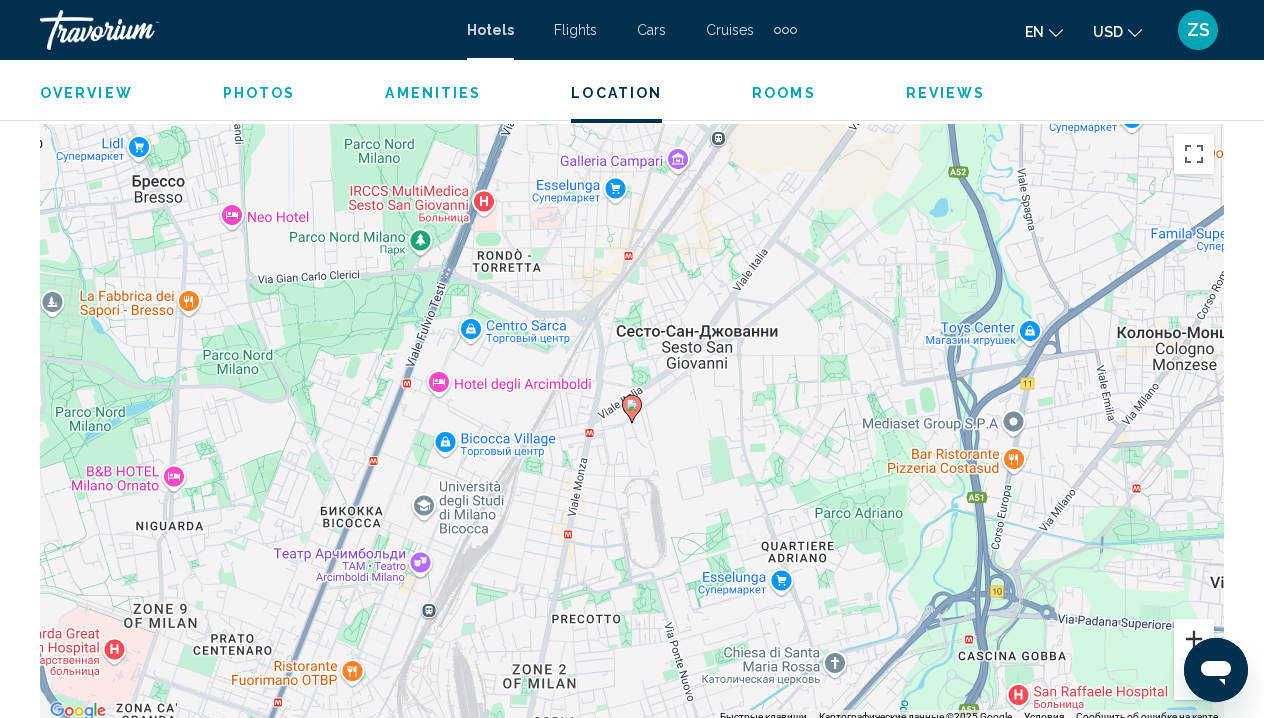 click at bounding box center [1194, 639] 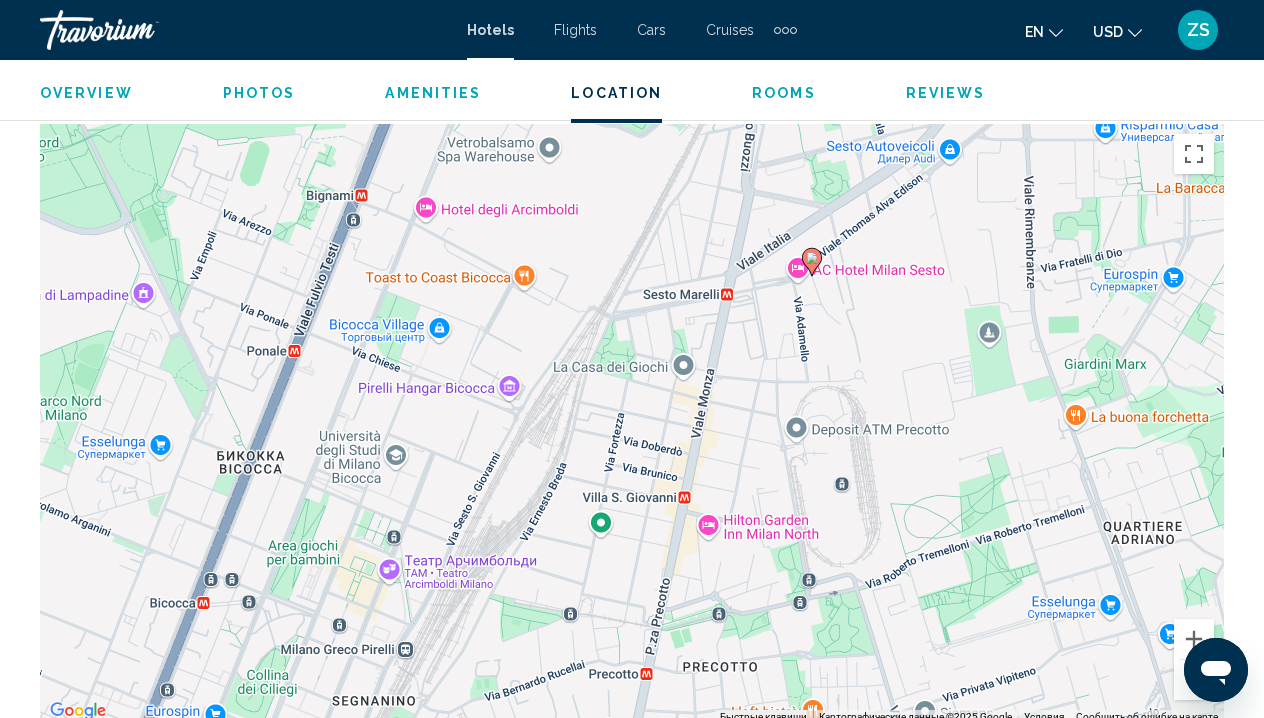 drag, startPoint x: 816, startPoint y: 491, endPoint x: 993, endPoint y: 337, distance: 234.61671 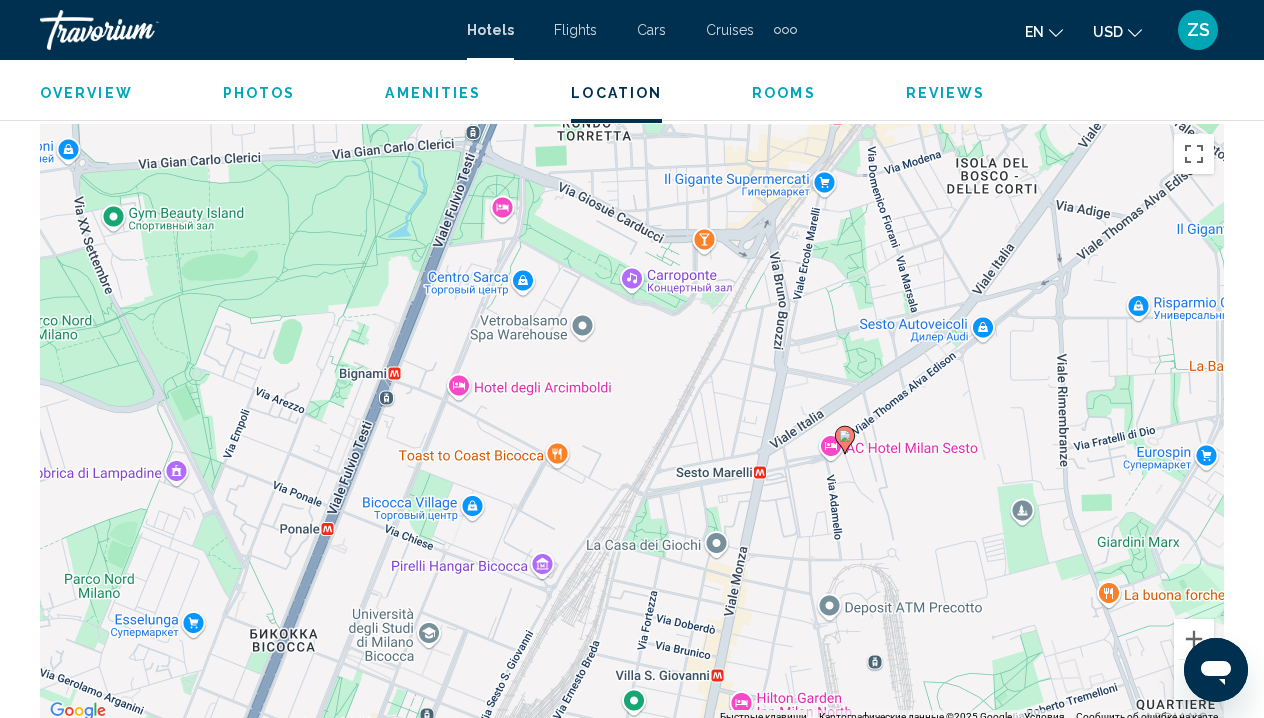 drag, startPoint x: 622, startPoint y: 378, endPoint x: 683, endPoint y: 472, distance: 112.05802 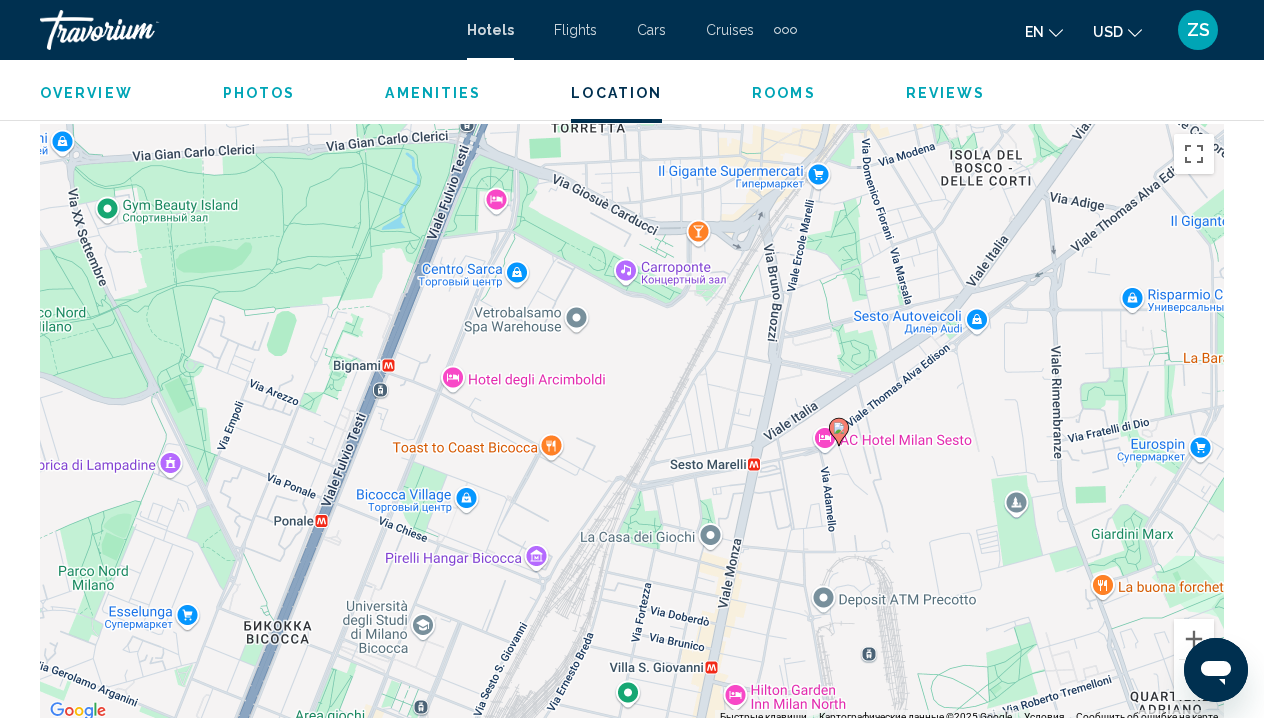 drag, startPoint x: 822, startPoint y: 270, endPoint x: 811, endPoint y: 341, distance: 71.84706 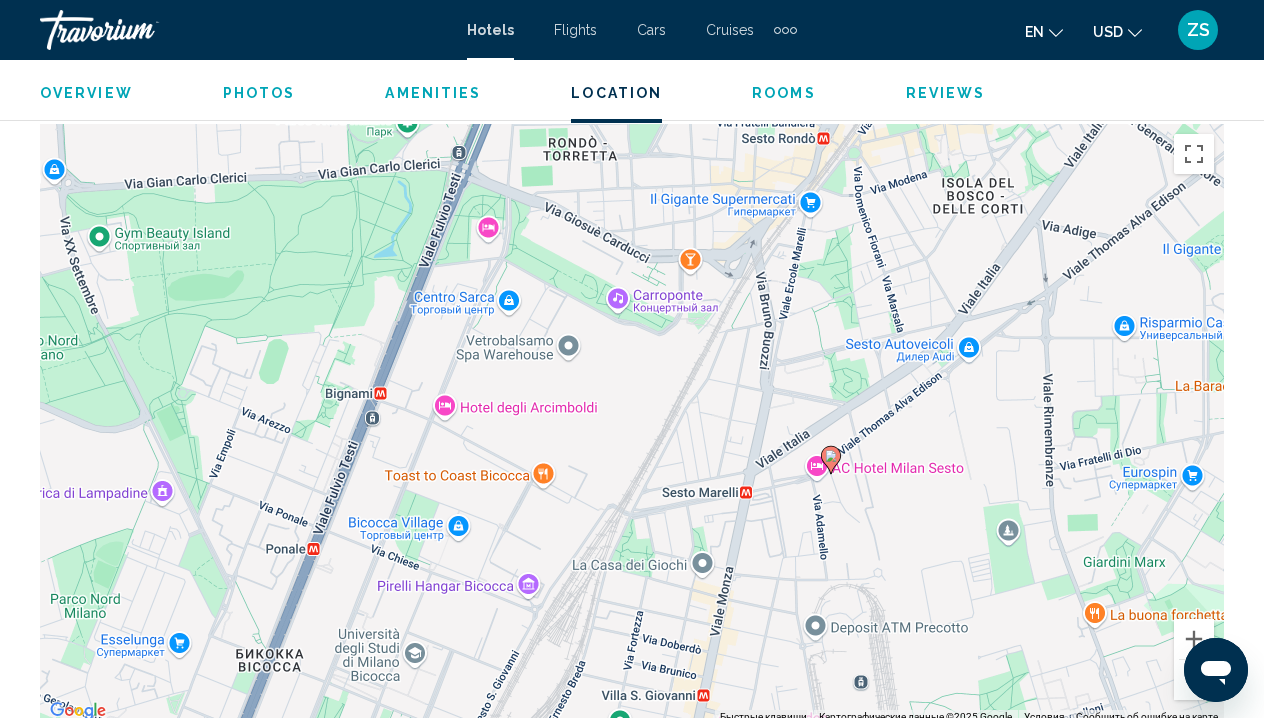 click at bounding box center (1216, 670) 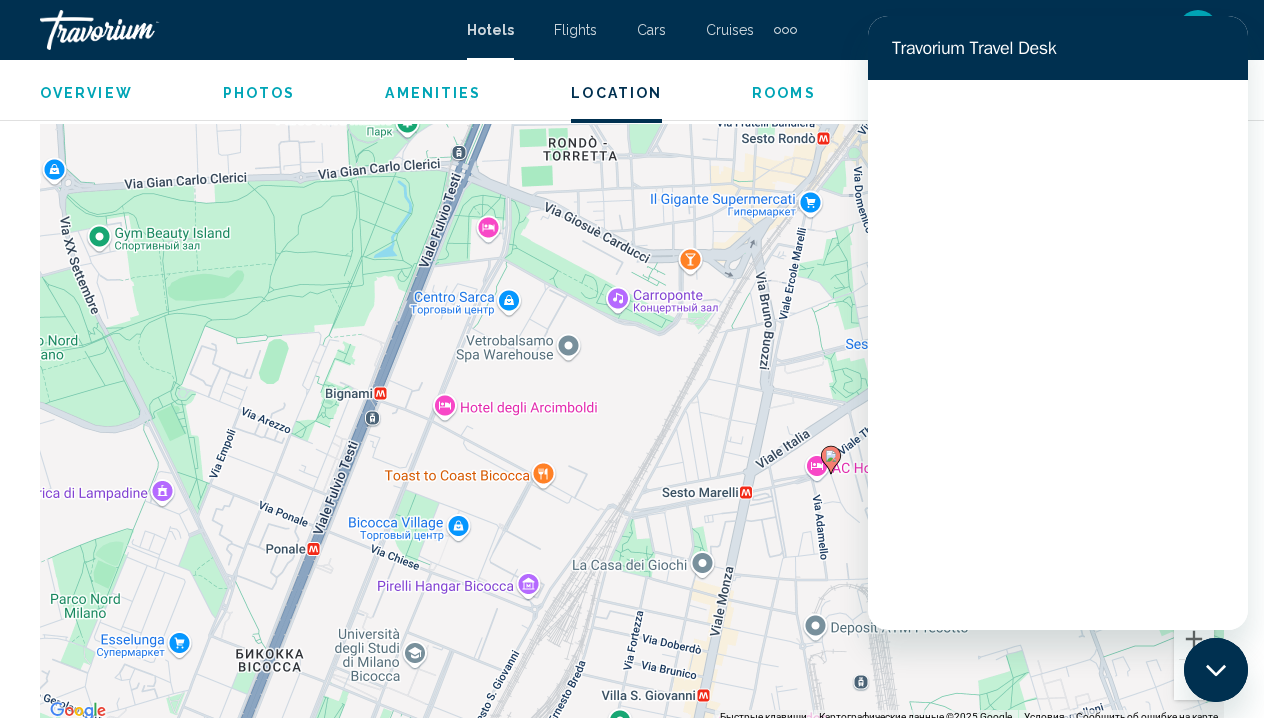 scroll, scrollTop: 0, scrollLeft: 0, axis: both 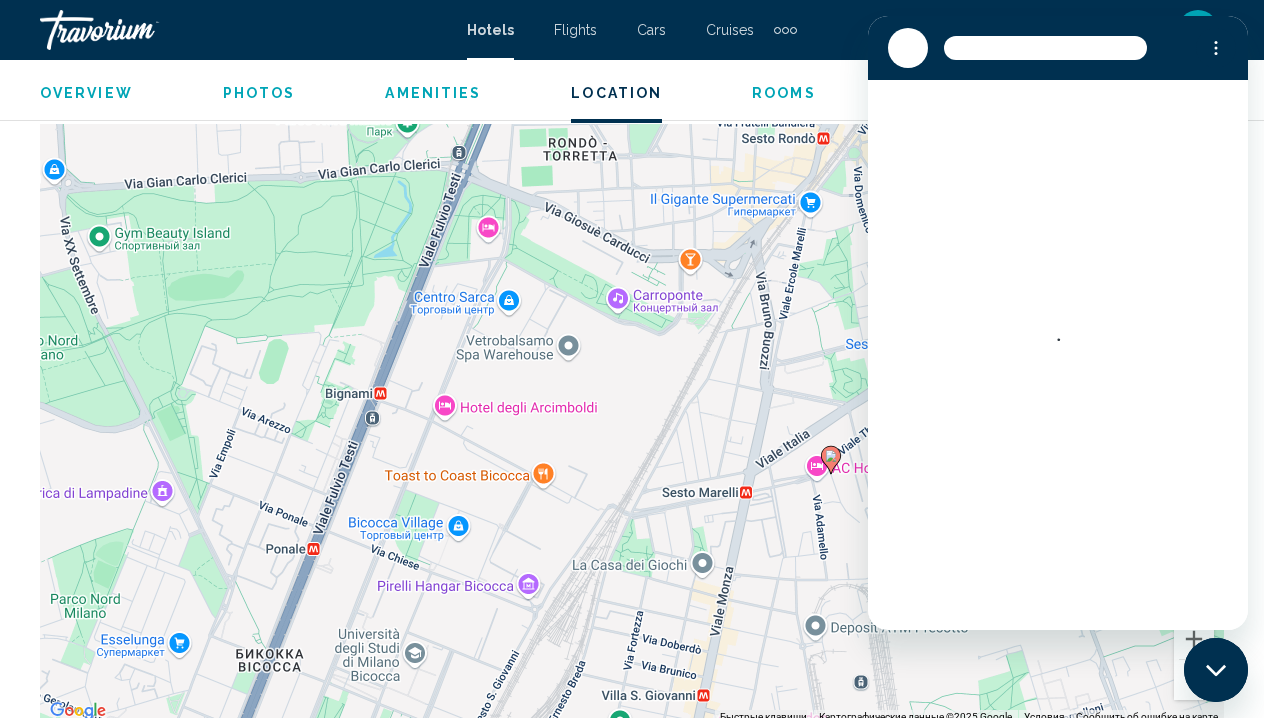 click on "Для навигации используйте клавиши со стрелками. Чтобы активировать перетаскивание с помощью клавиатуры, нажмите Alt + Ввод. После этого перемещайте маркер, используя клавиши со стрелками. Чтобы завершить перетаскивание, нажмите клавишу Ввод. Чтобы отменить действие, нажмите клавишу Esc." at bounding box center (632, 424) 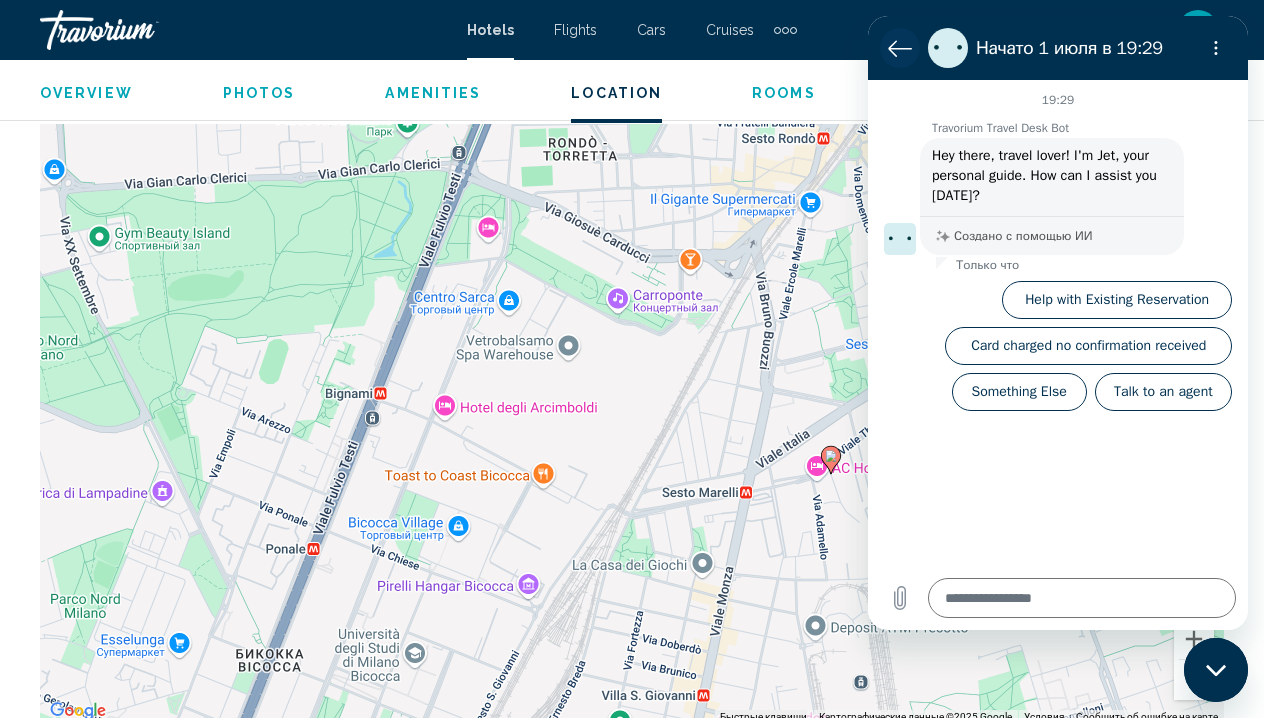 click 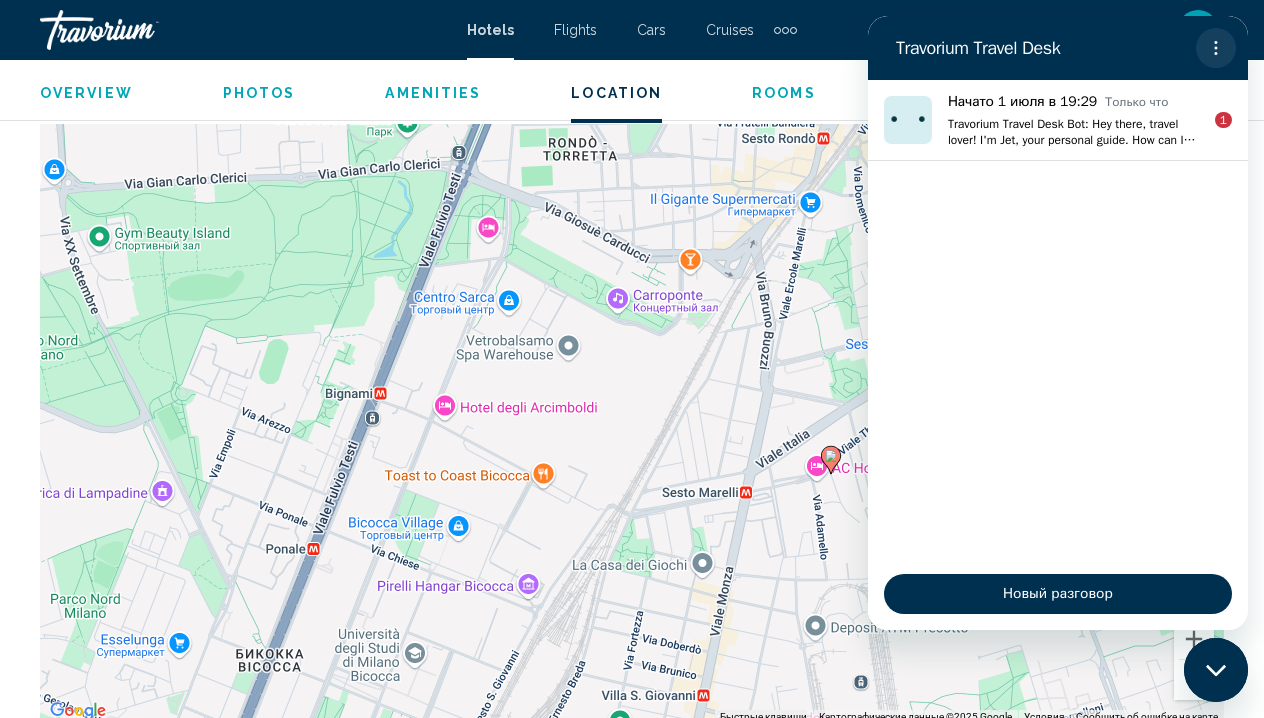 click 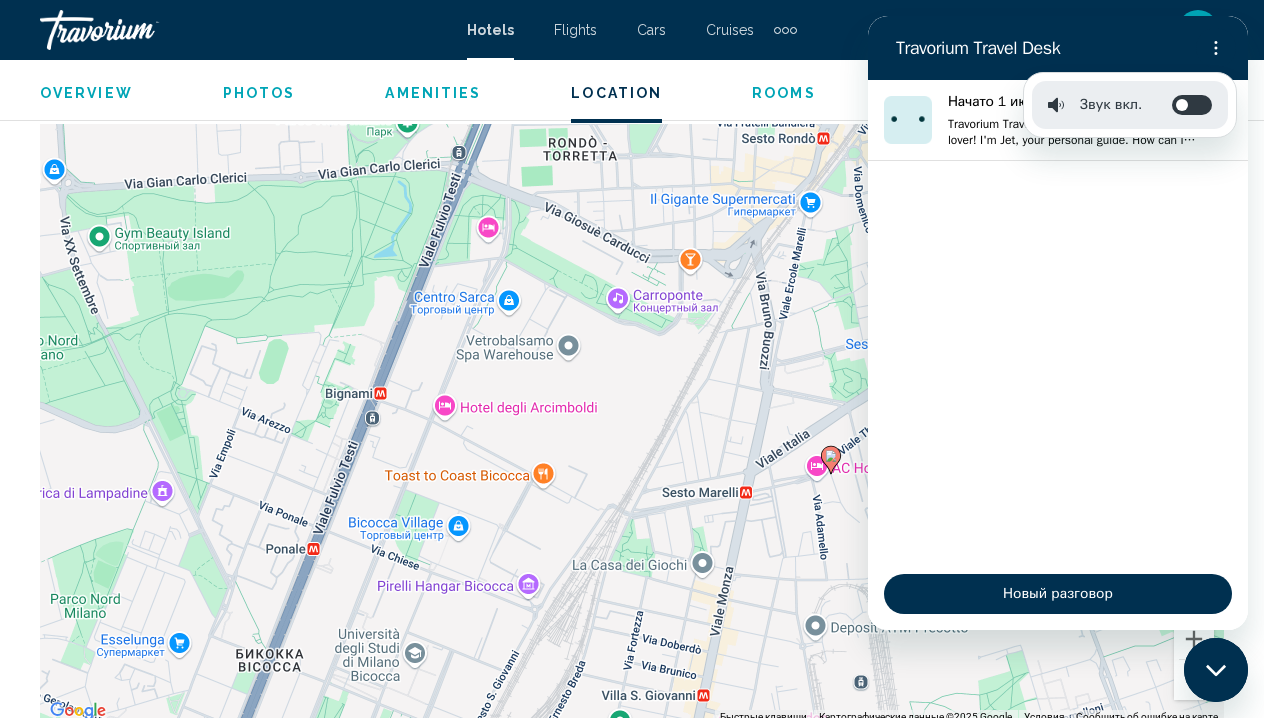 click on "Для навигации используйте клавиши со стрелками. Чтобы активировать перетаскивание с помощью клавиатуры, нажмите Alt + Ввод. После этого перемещайте маркер, используя клавиши со стрелками. Чтобы завершить перетаскивание, нажмите клавишу Ввод. Чтобы отменить действие, нажмите клавишу Esc." at bounding box center (632, 424) 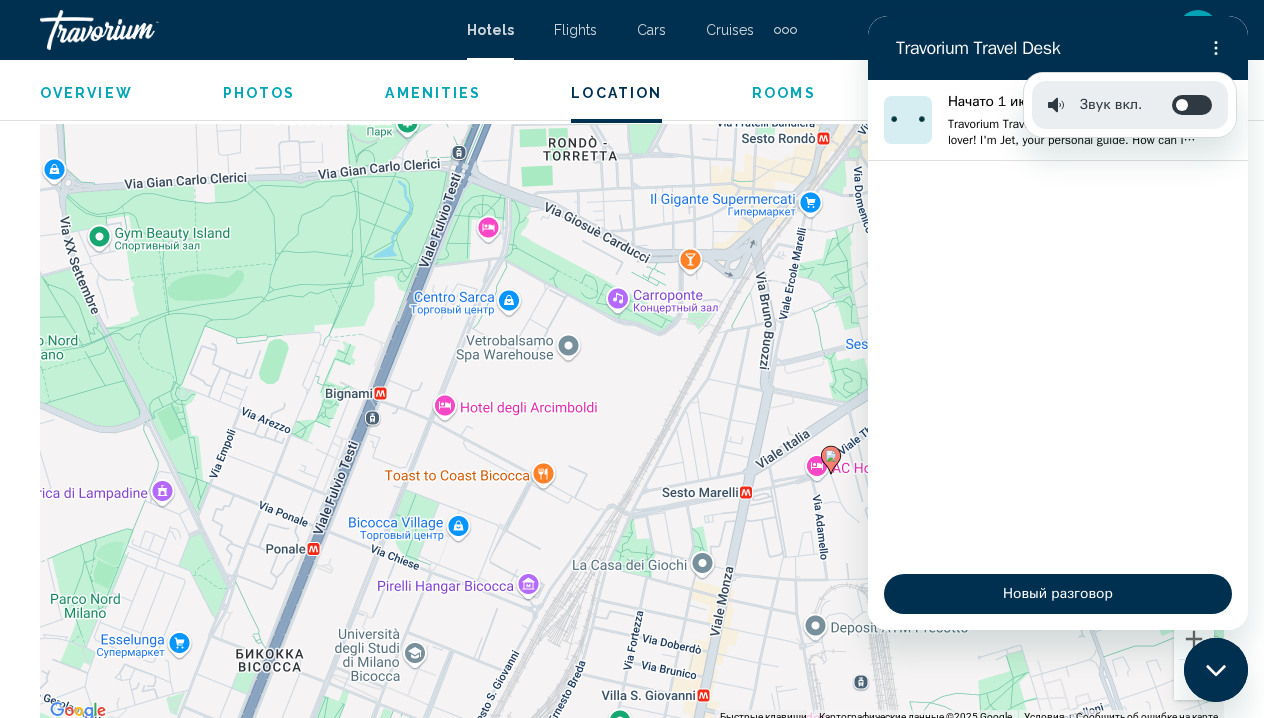click on "Travorium Travel Desk" at bounding box center (1034, 48) 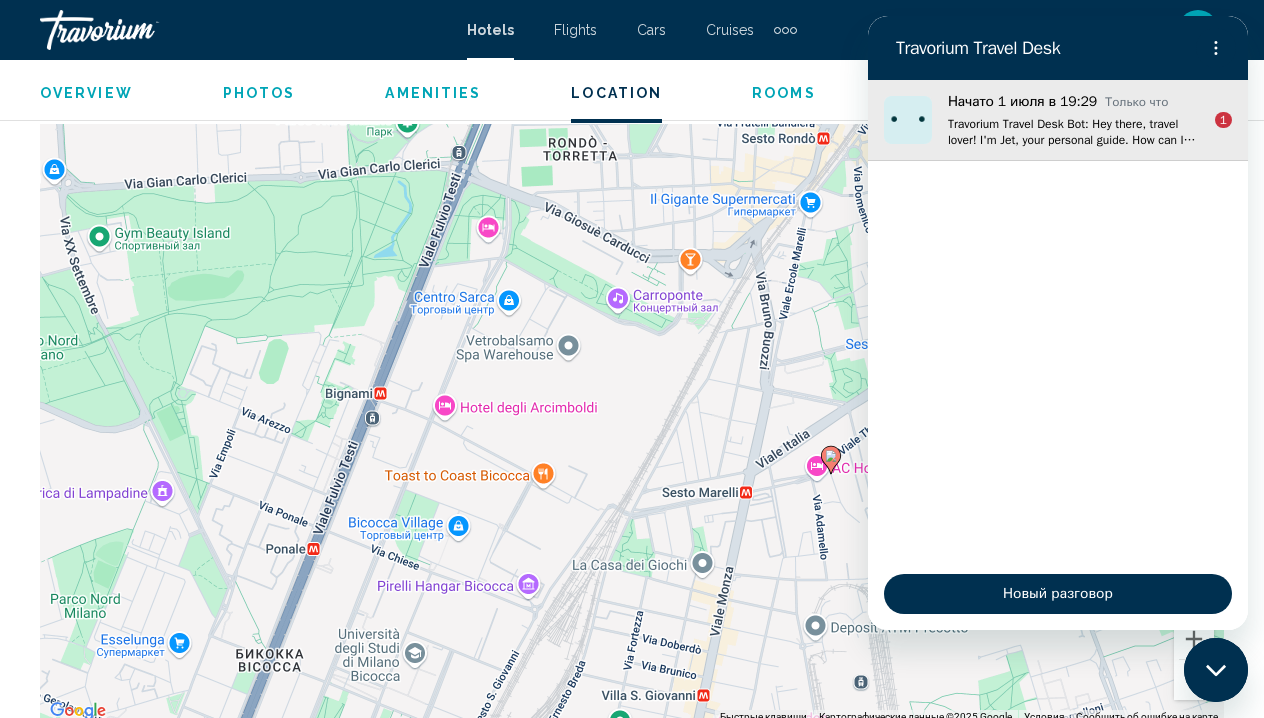 click on "Начато 1 июля в 19:29 Только что Travorium Travel Desk Bot: Hey there, travel lover! I'm Jet, your personal guide. How can I assist you today? 1" at bounding box center [1058, 120] 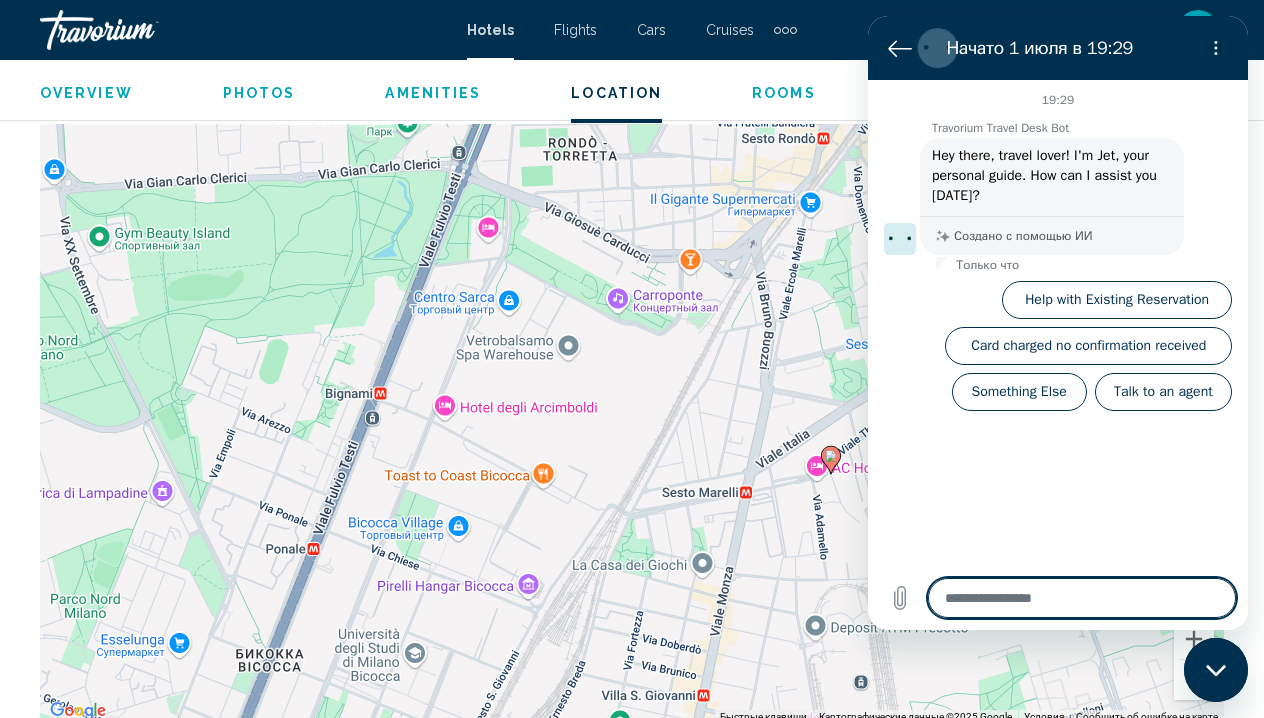 click on "Начато 1 июля в 19:29" at bounding box center [1058, 48] 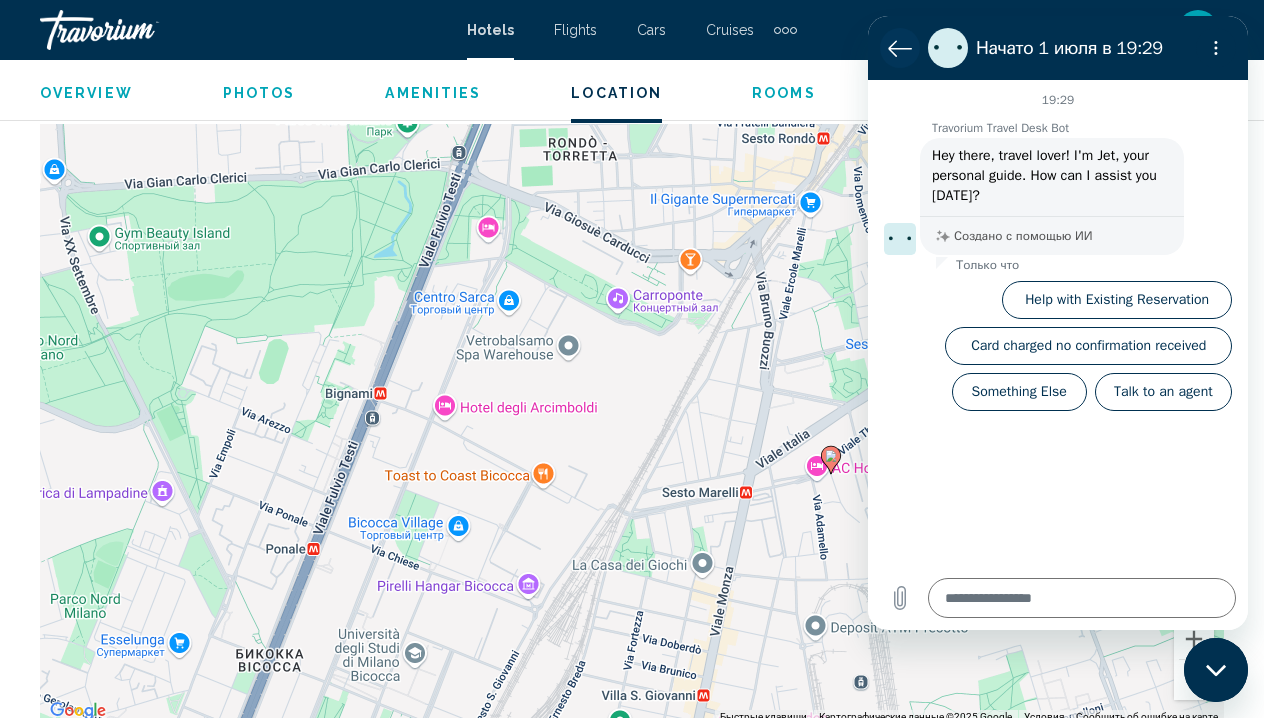 click 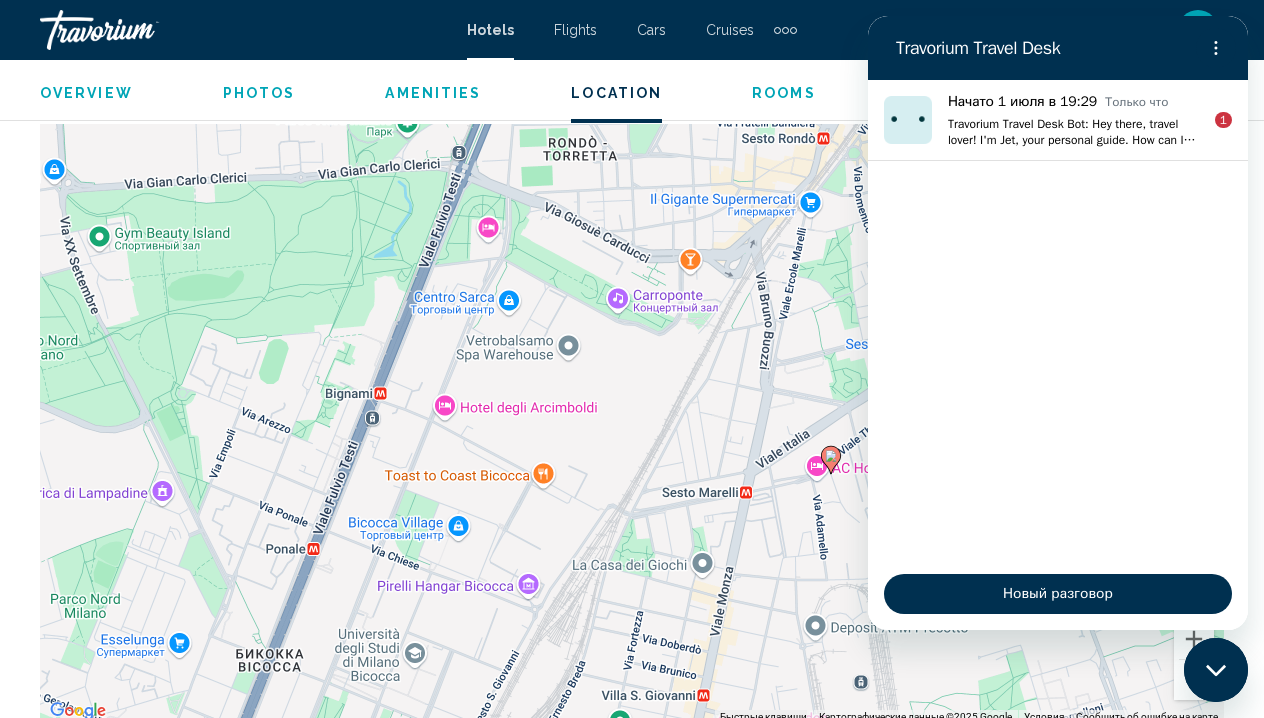 click on "Для навигации используйте клавиши со стрелками. Чтобы активировать перетаскивание с помощью клавиатуры, нажмите Alt + Ввод. После этого перемещайте маркер, используя клавиши со стрелками. Чтобы завершить перетаскивание, нажмите клавишу Ввод. Чтобы отменить действие, нажмите клавишу Esc." at bounding box center (632, 424) 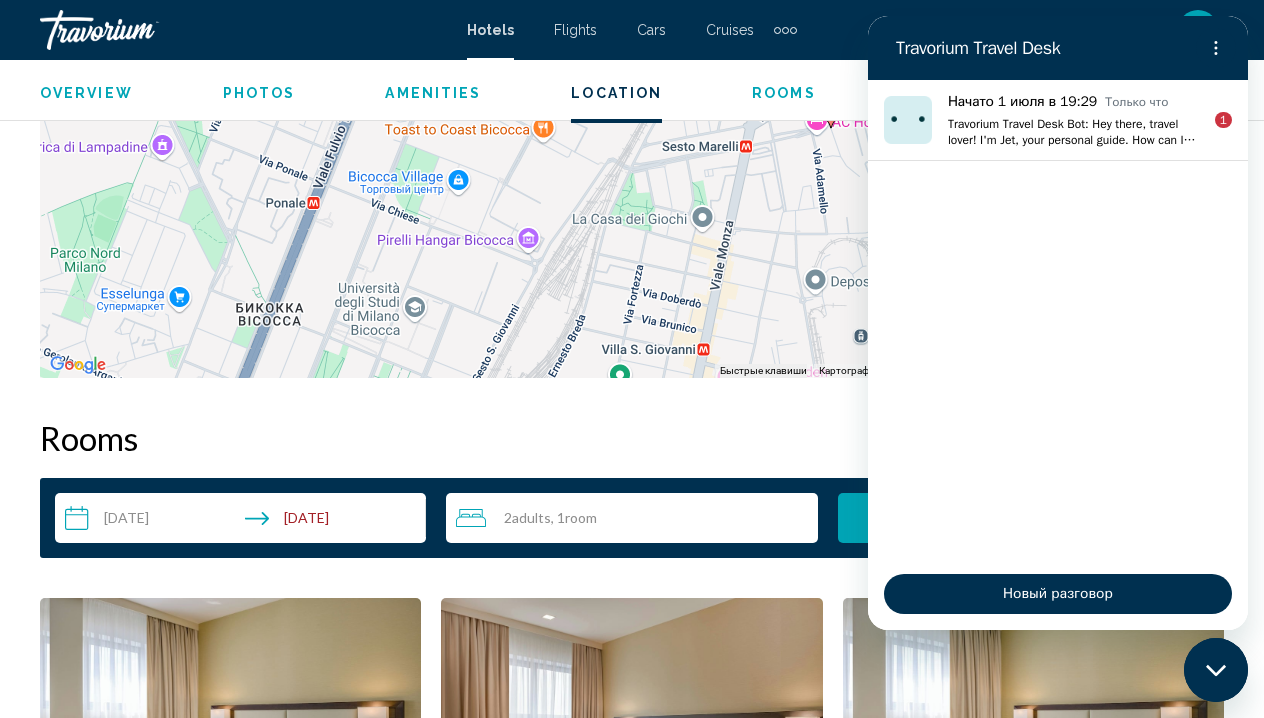 scroll, scrollTop: 2325, scrollLeft: 0, axis: vertical 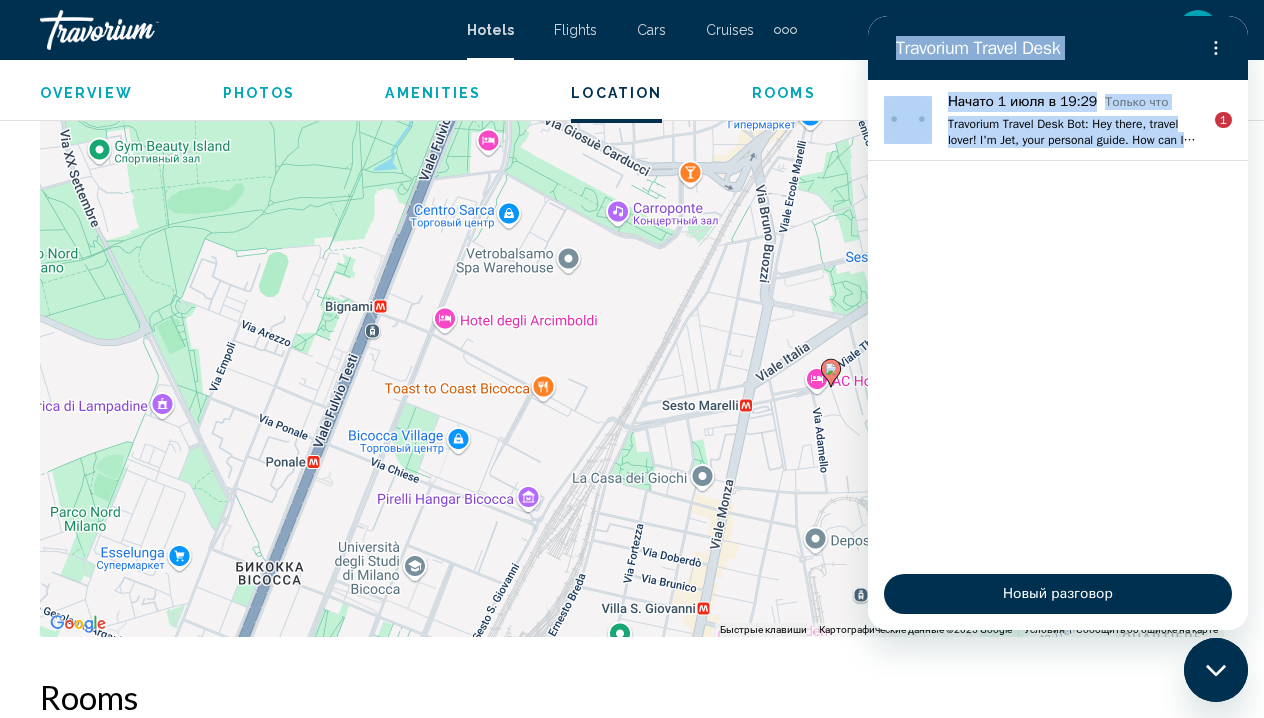 drag, startPoint x: 1049, startPoint y: 32, endPoint x: 1005, endPoint y: 225, distance: 197.95201 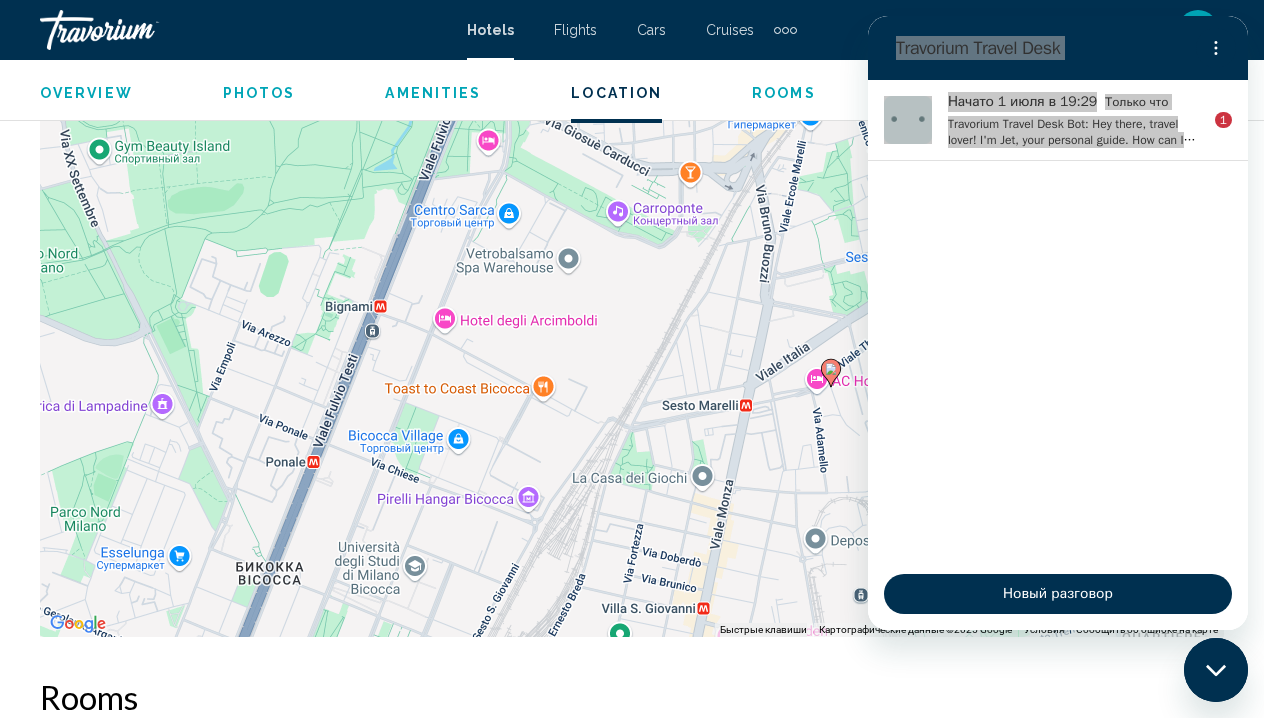 click on "Для навигации используйте клавиши со стрелками. Чтобы активировать перетаскивание с помощью клавиатуры, нажмите Alt + Ввод. После этого перемещайте маркер, используя клавиши со стрелками. Чтобы завершить перетаскивание, нажмите клавишу Ввод. Чтобы отменить действие, нажмите клавишу Esc." at bounding box center [632, 337] 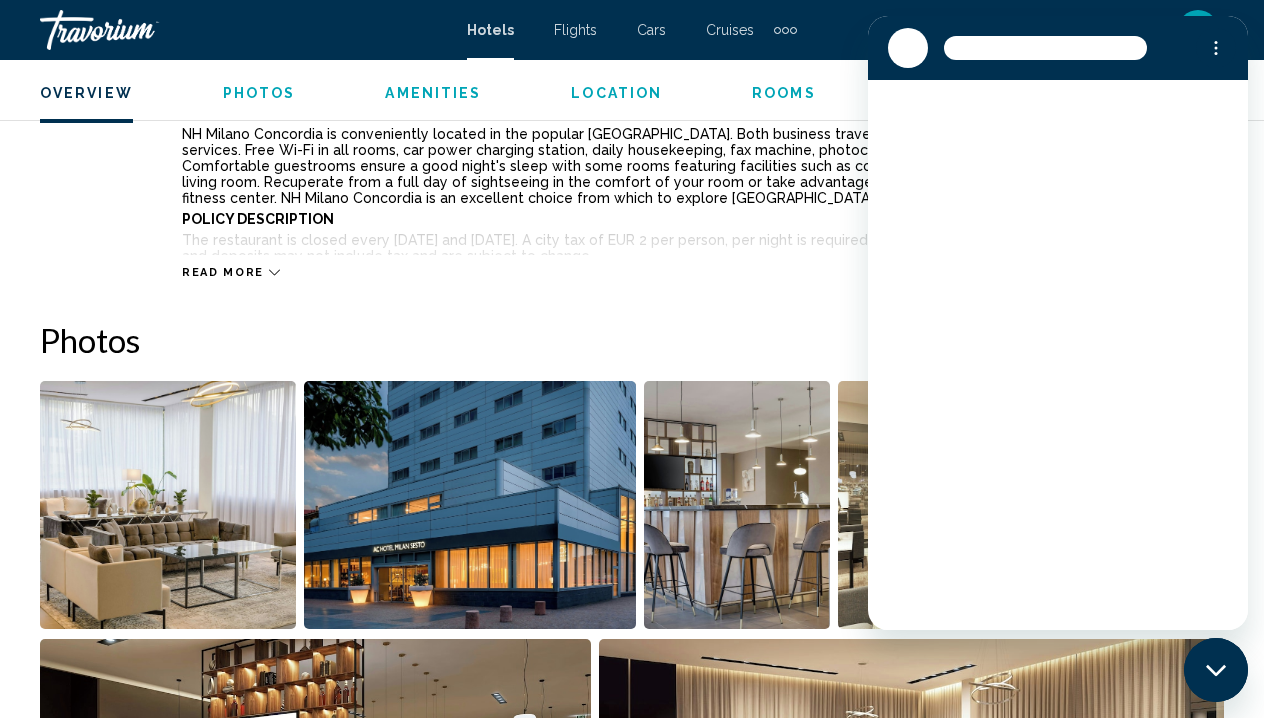scroll, scrollTop: 0, scrollLeft: 0, axis: both 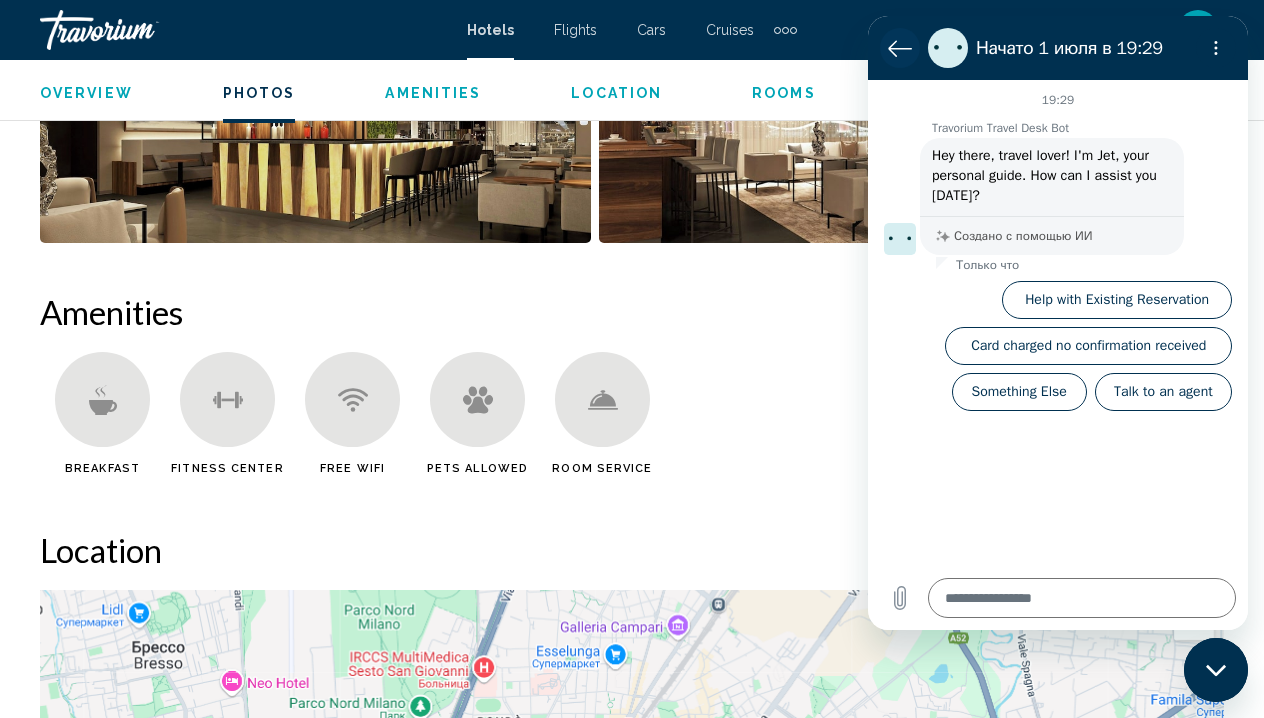 click 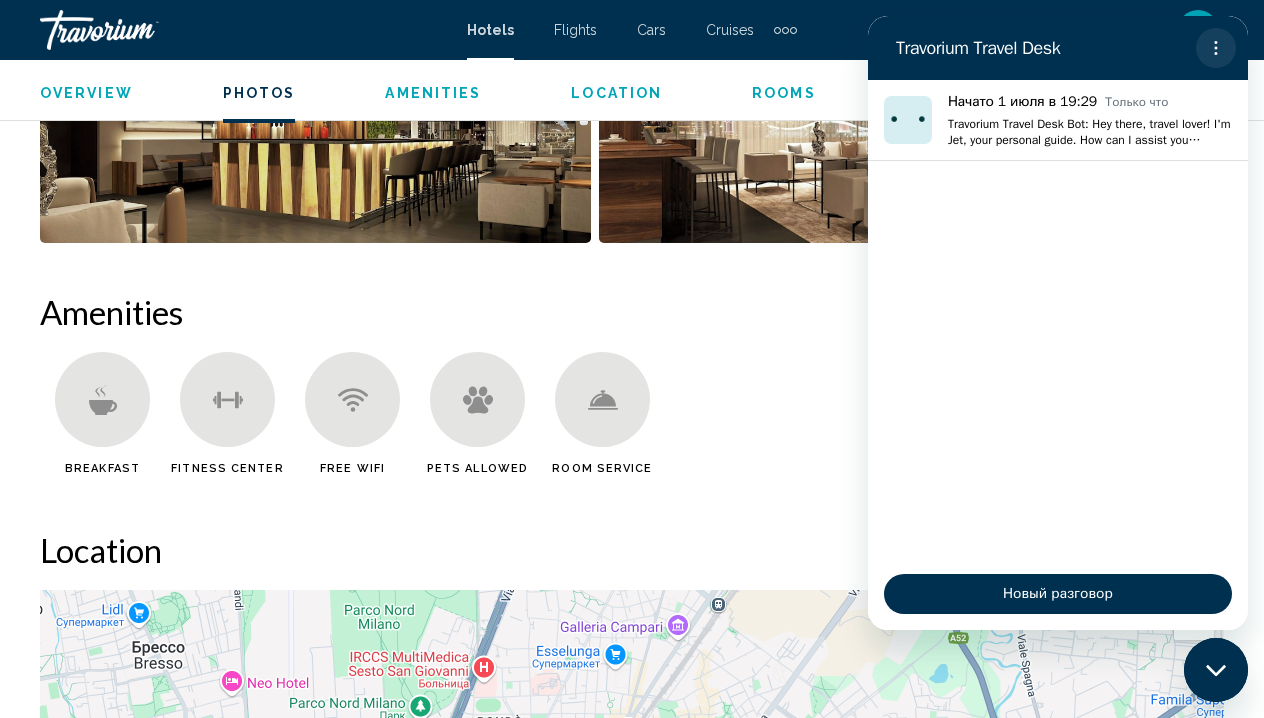 click 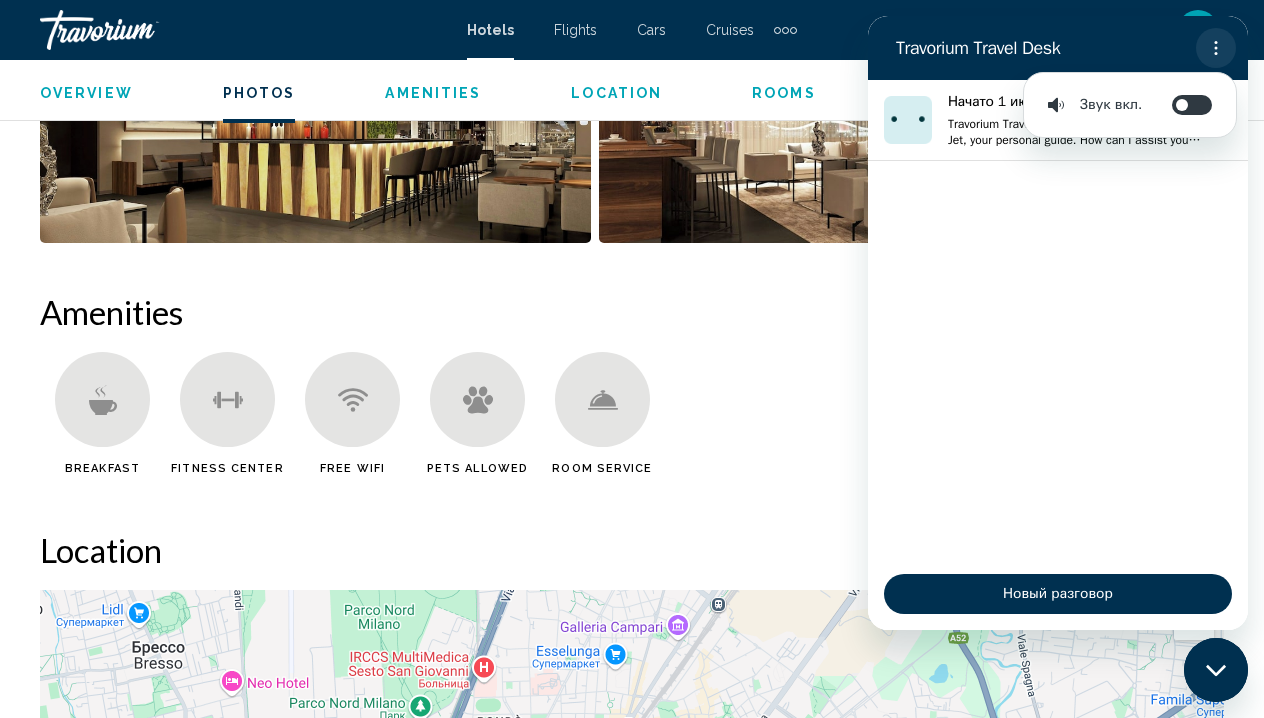 click 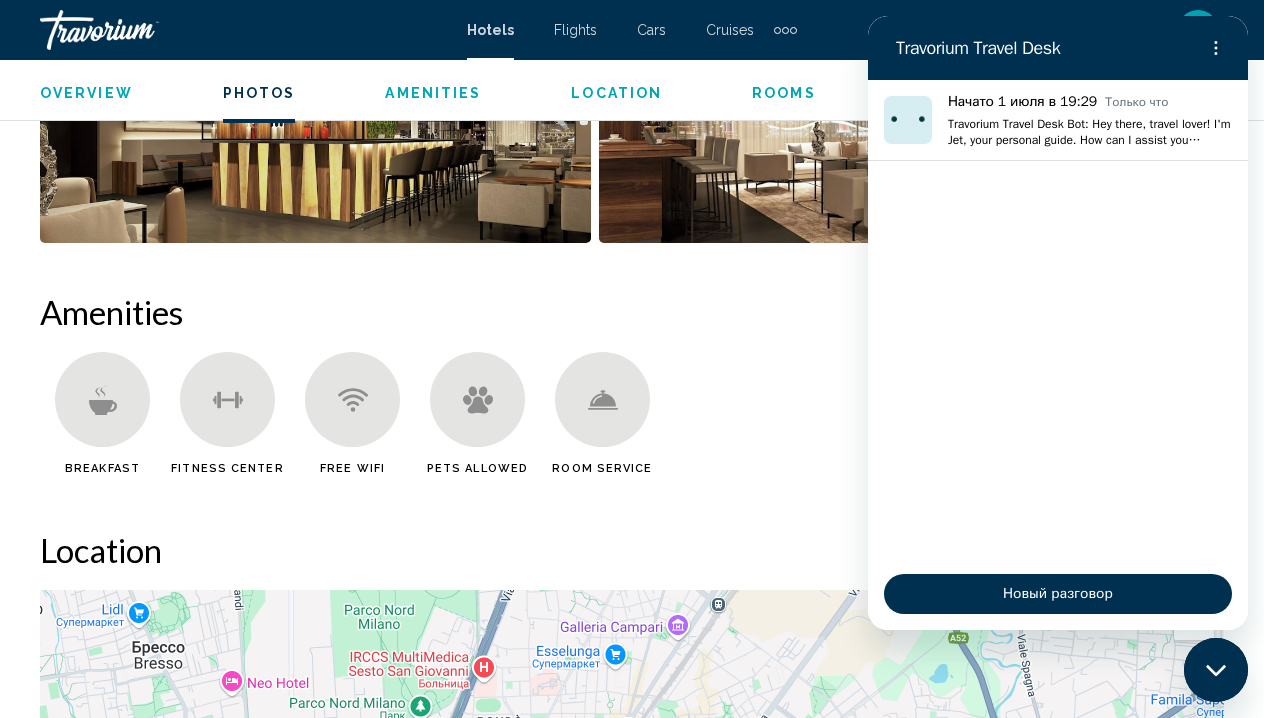 click at bounding box center [1216, 670] 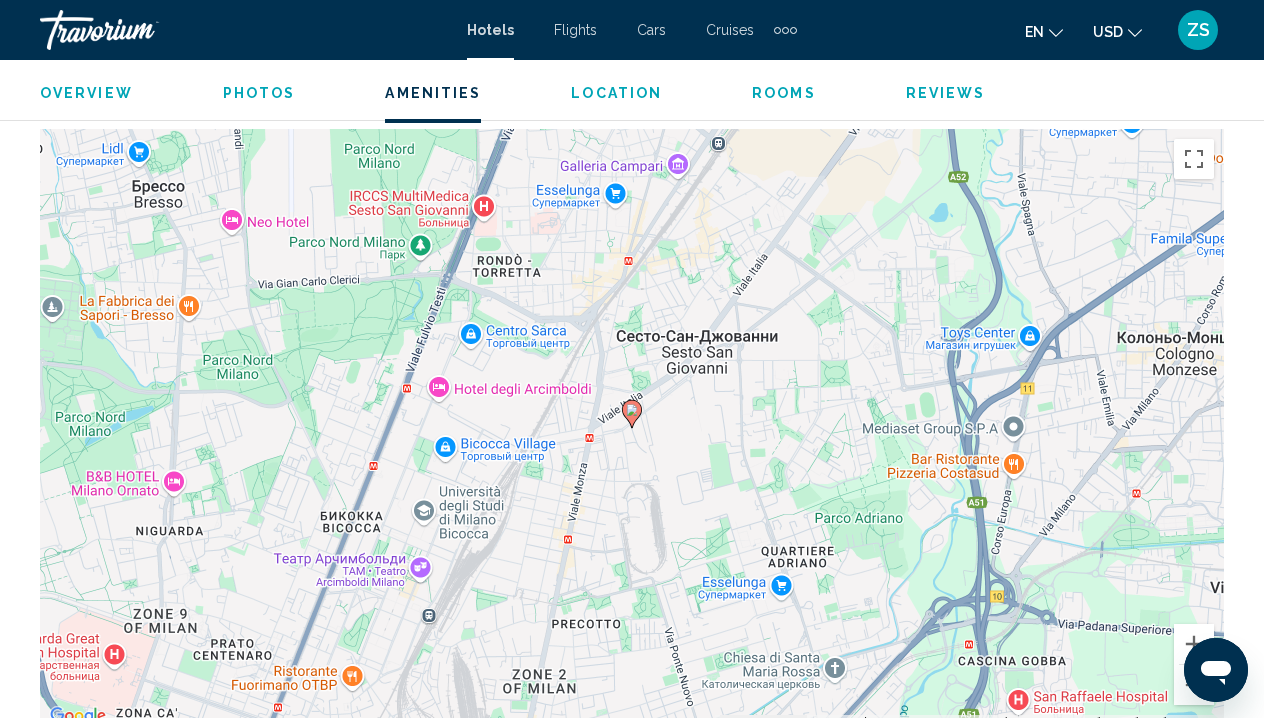 scroll, scrollTop: 2372, scrollLeft: 0, axis: vertical 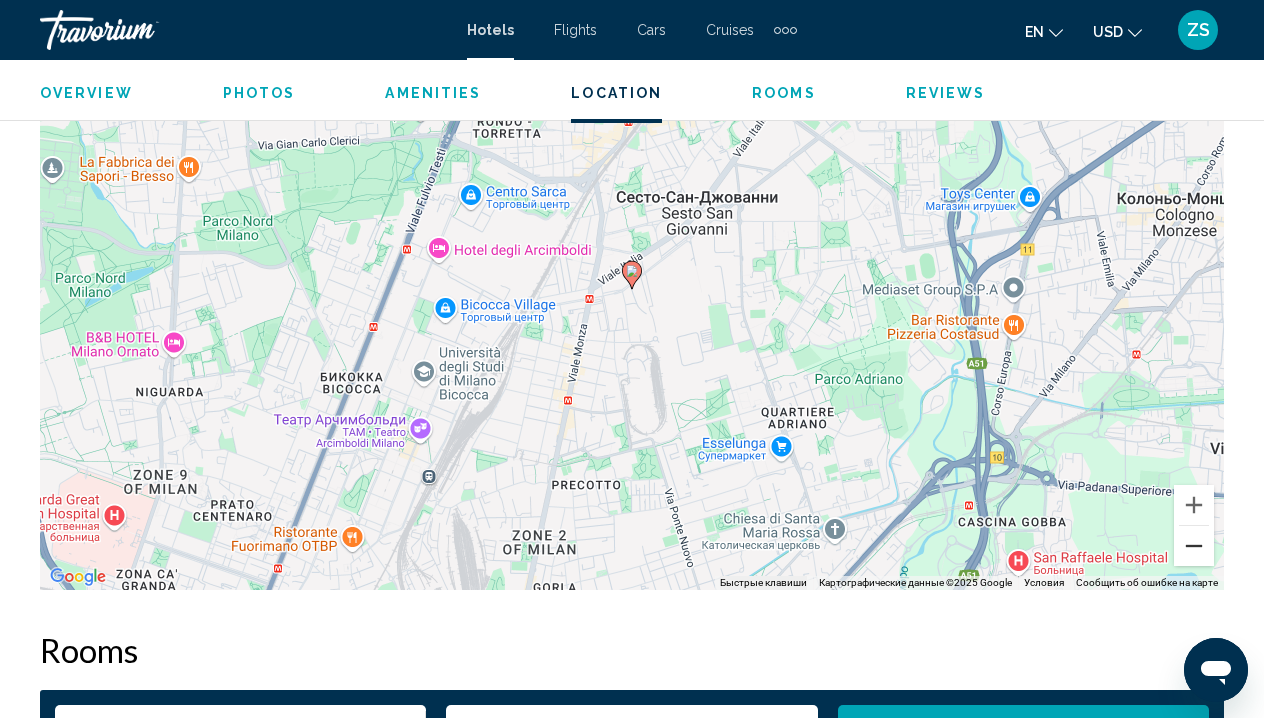 click at bounding box center (1194, 546) 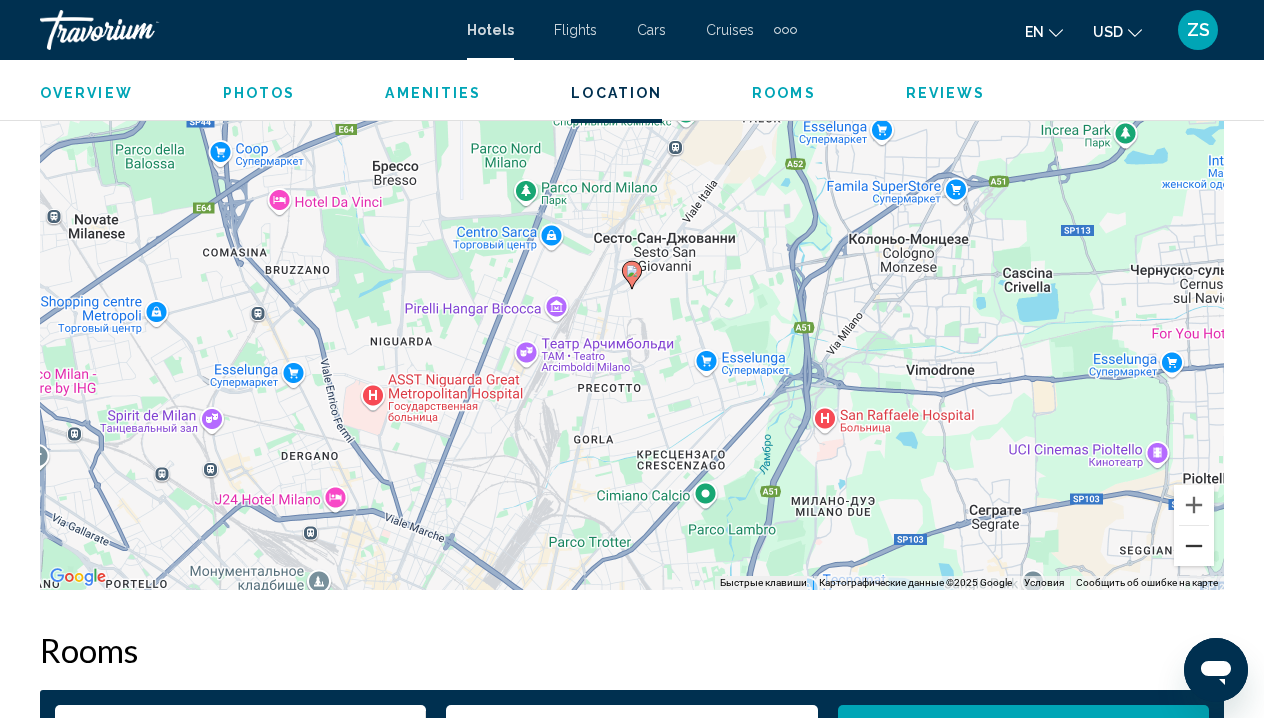 click at bounding box center [1194, 546] 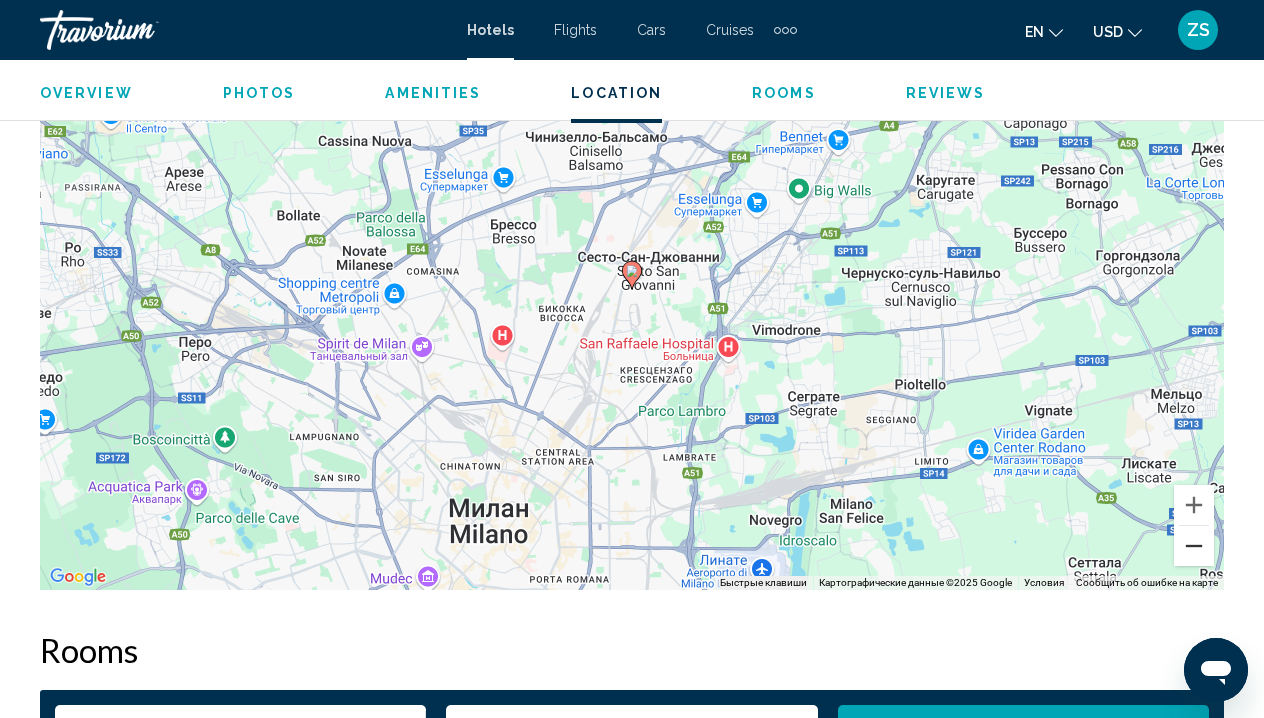 click at bounding box center (1194, 546) 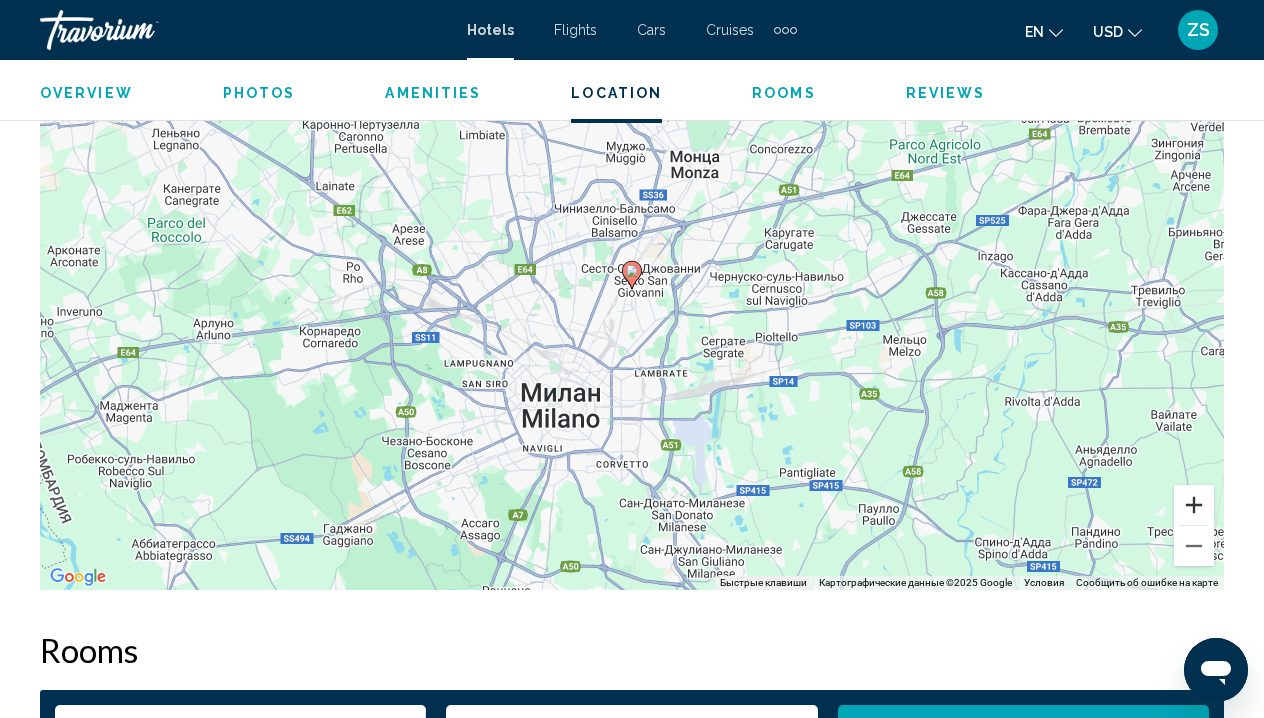 click at bounding box center (1194, 505) 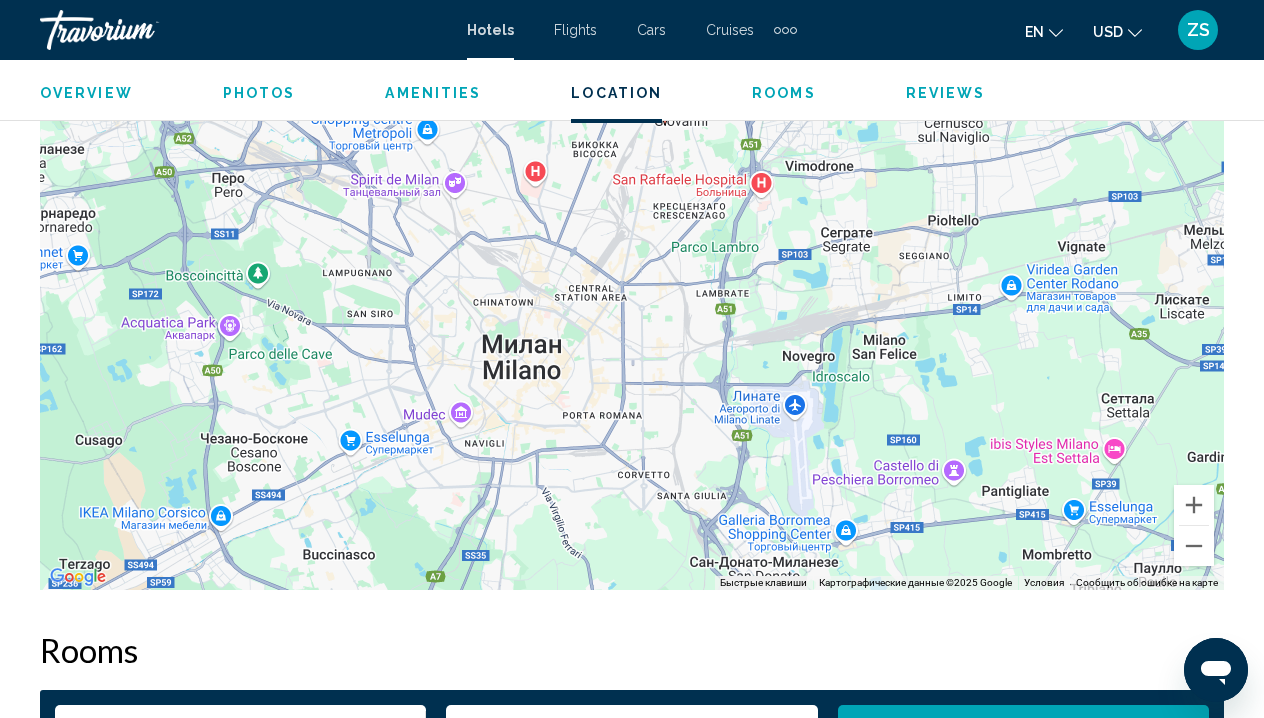 drag, startPoint x: 608, startPoint y: 522, endPoint x: 722, endPoint y: 417, distance: 154.98709 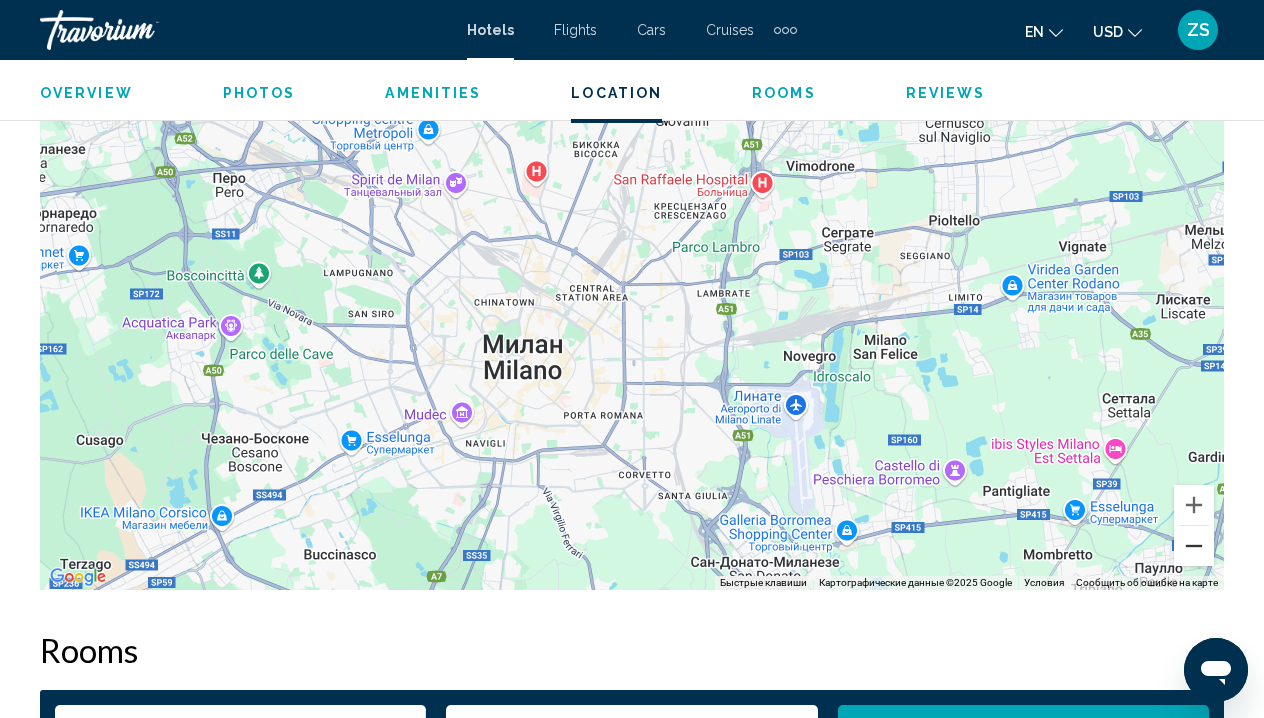 click at bounding box center (1194, 546) 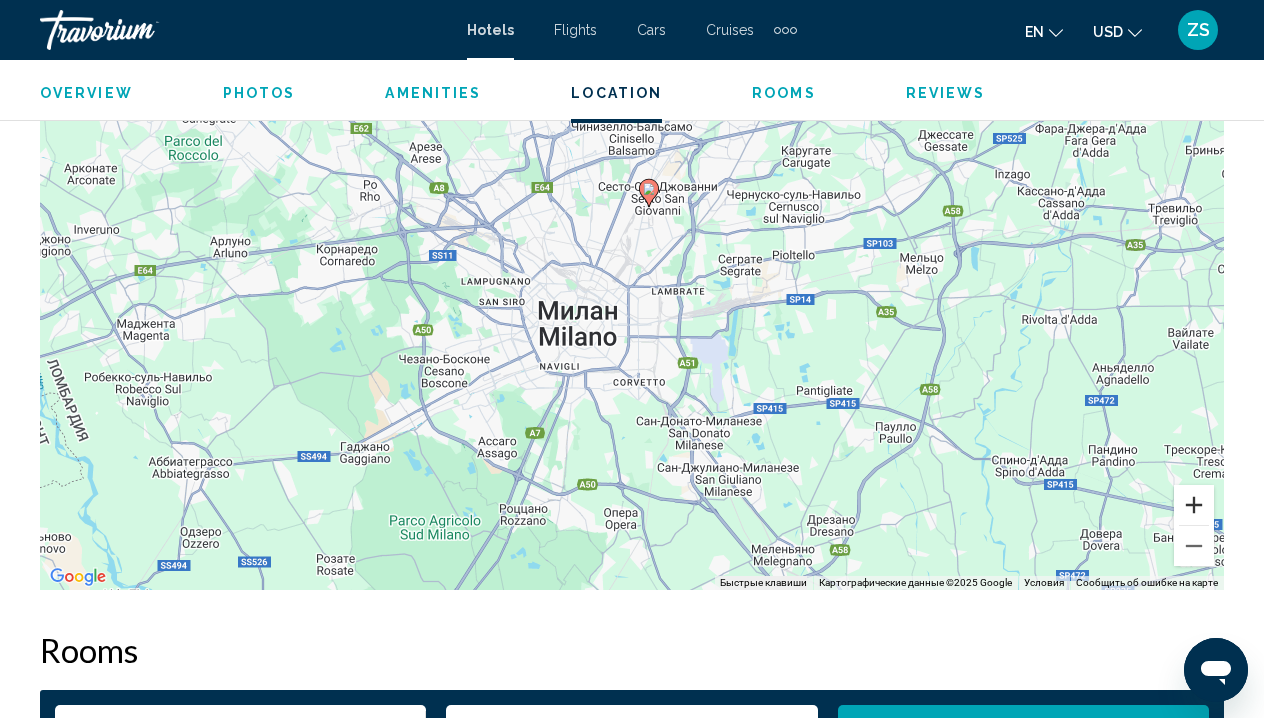 click at bounding box center [1194, 505] 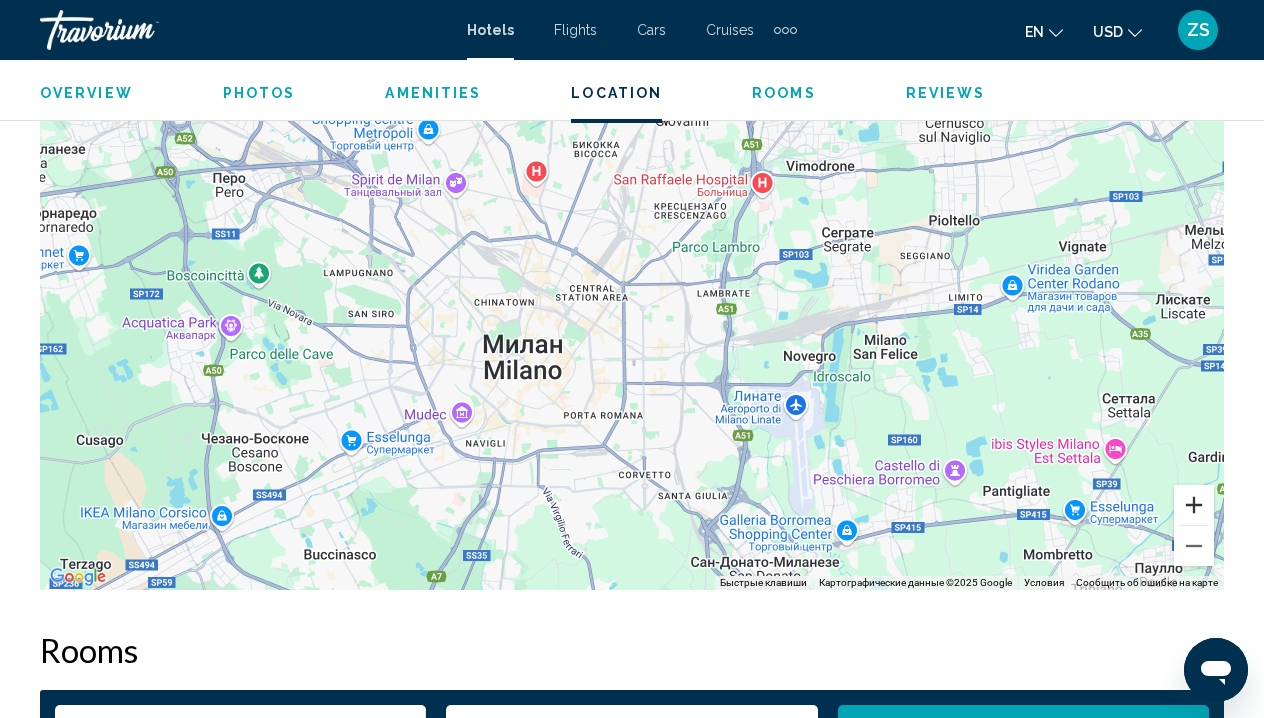 click at bounding box center (1194, 505) 